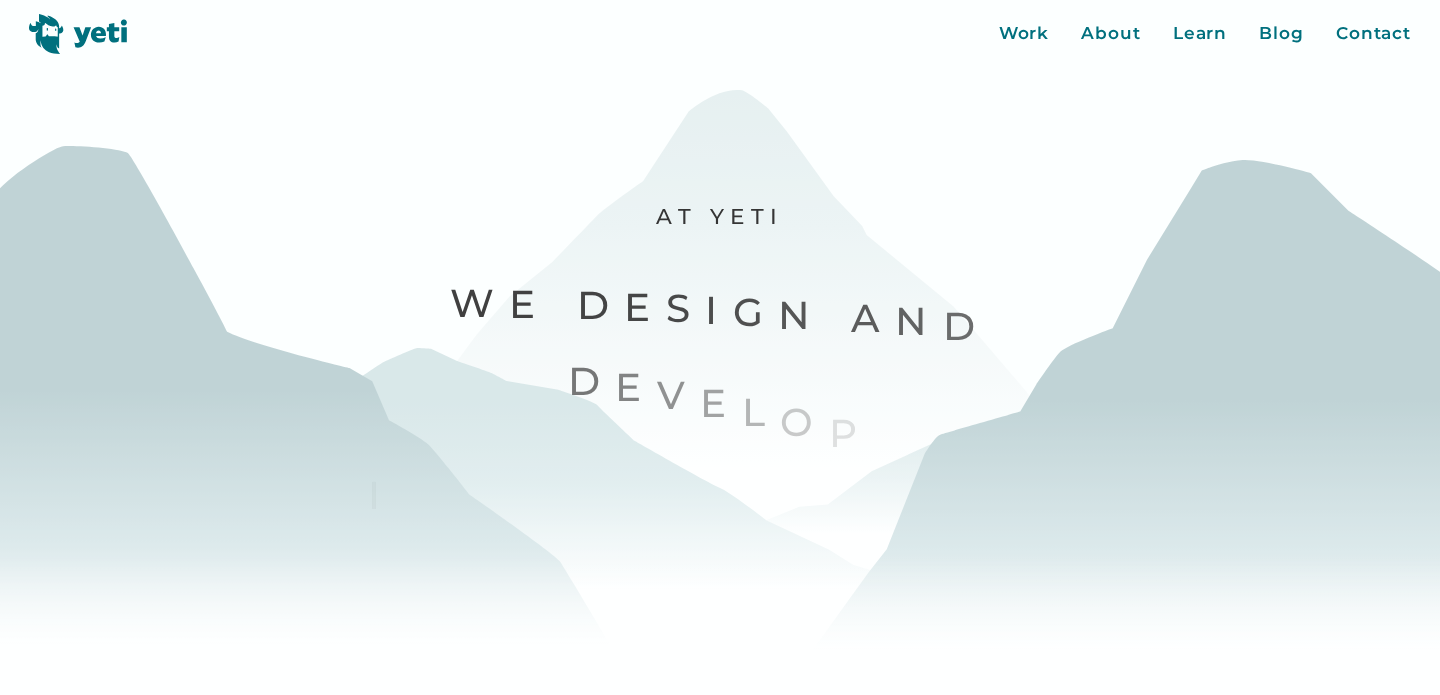 scroll, scrollTop: 0, scrollLeft: 0, axis: both 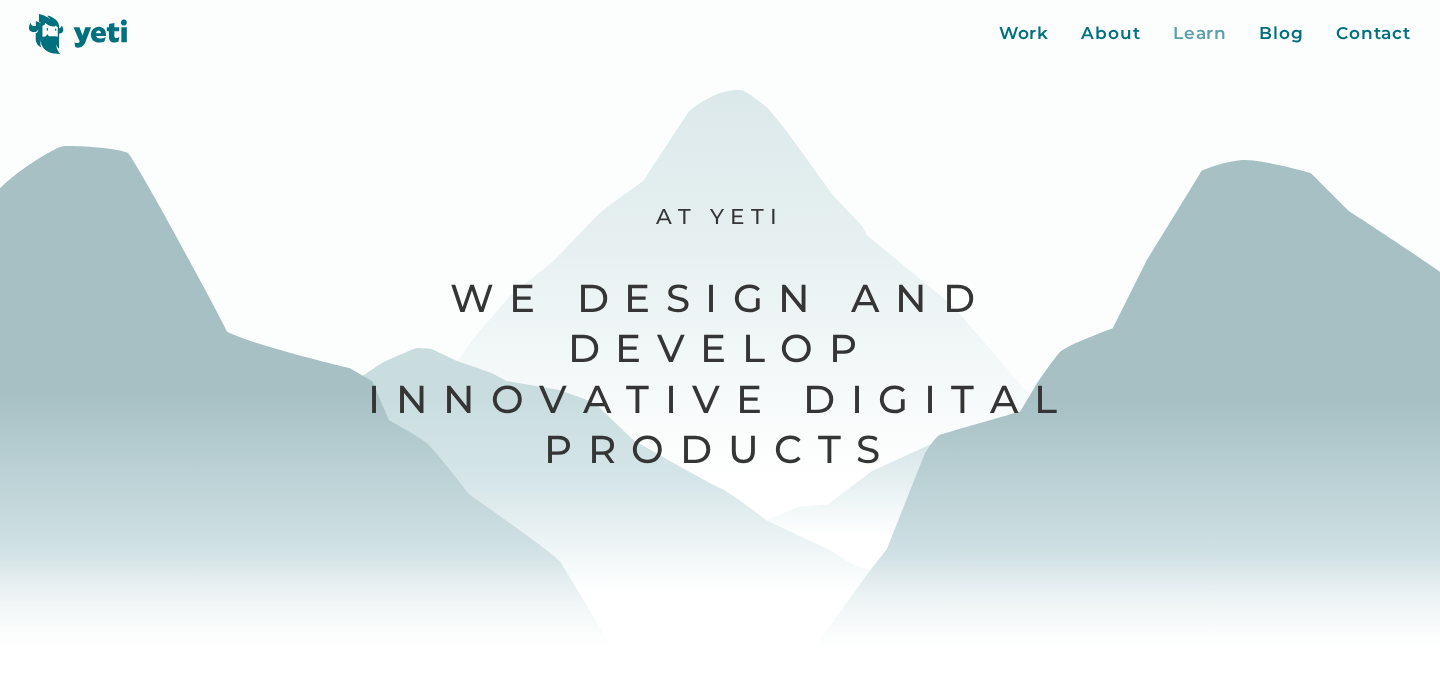 click on "Learn" at bounding box center [1200, 34] 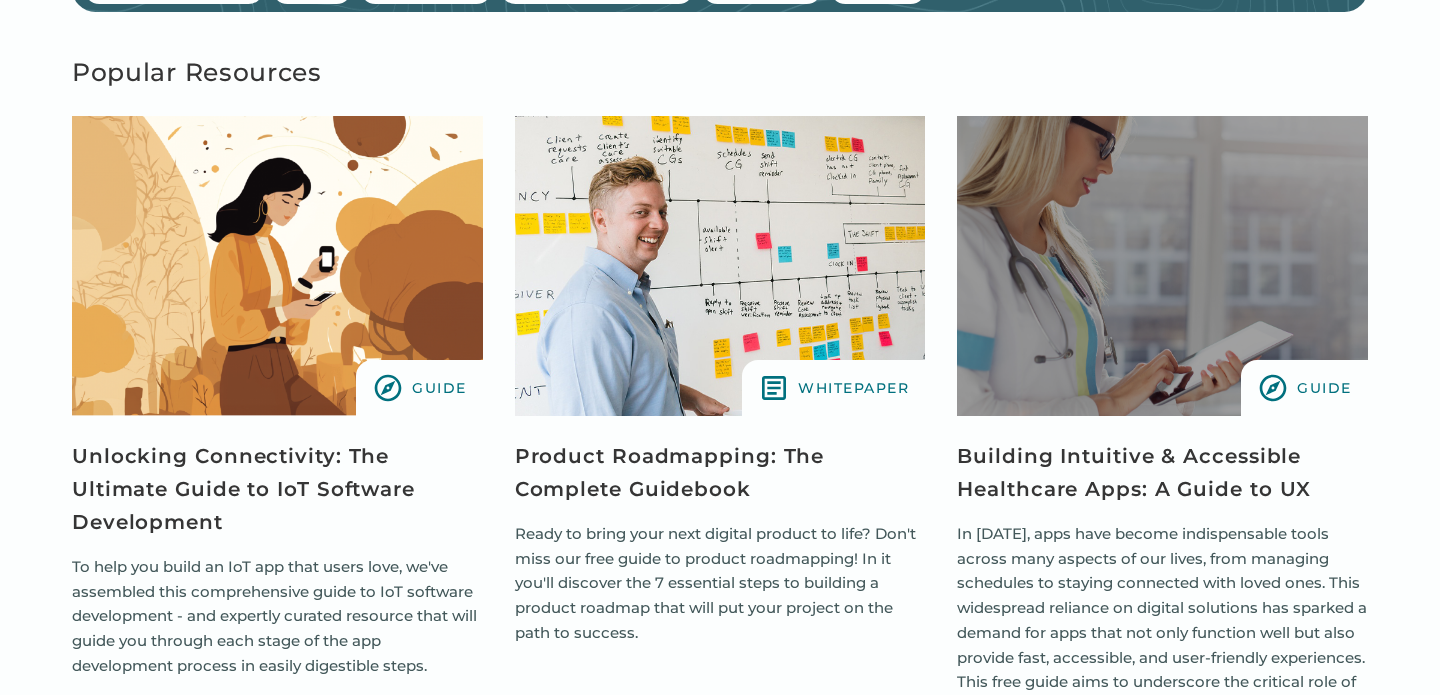 scroll, scrollTop: 1485, scrollLeft: 0, axis: vertical 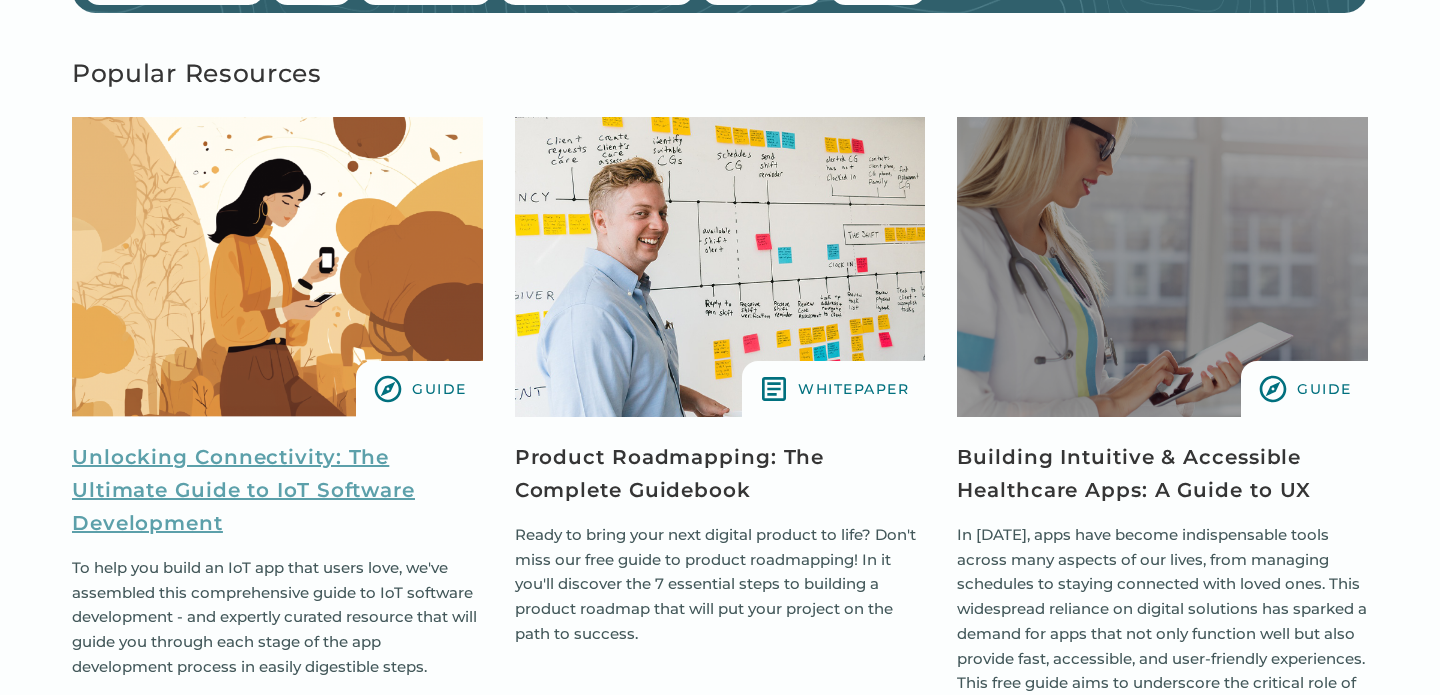click on "Unlocking Connectivity: The Ultimate Guide to IoT Software Development" at bounding box center [277, 490] 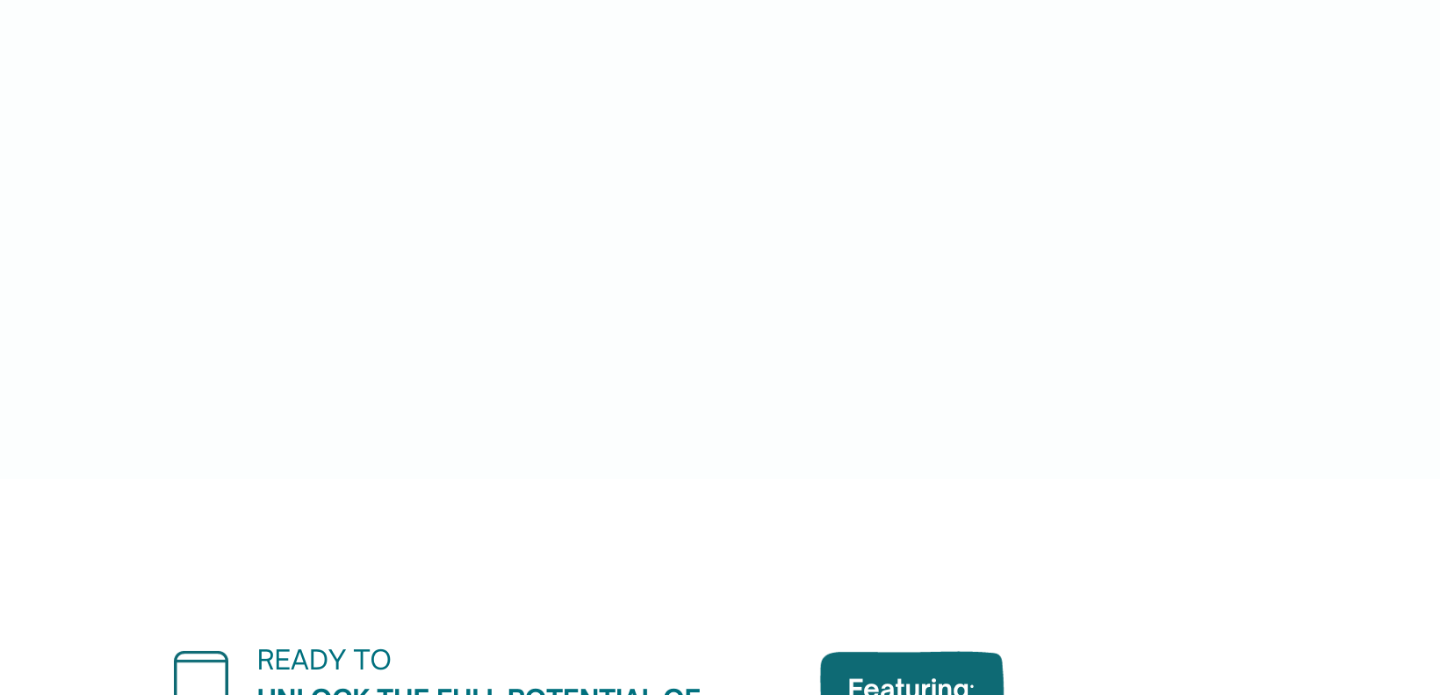 scroll, scrollTop: 0, scrollLeft: 0, axis: both 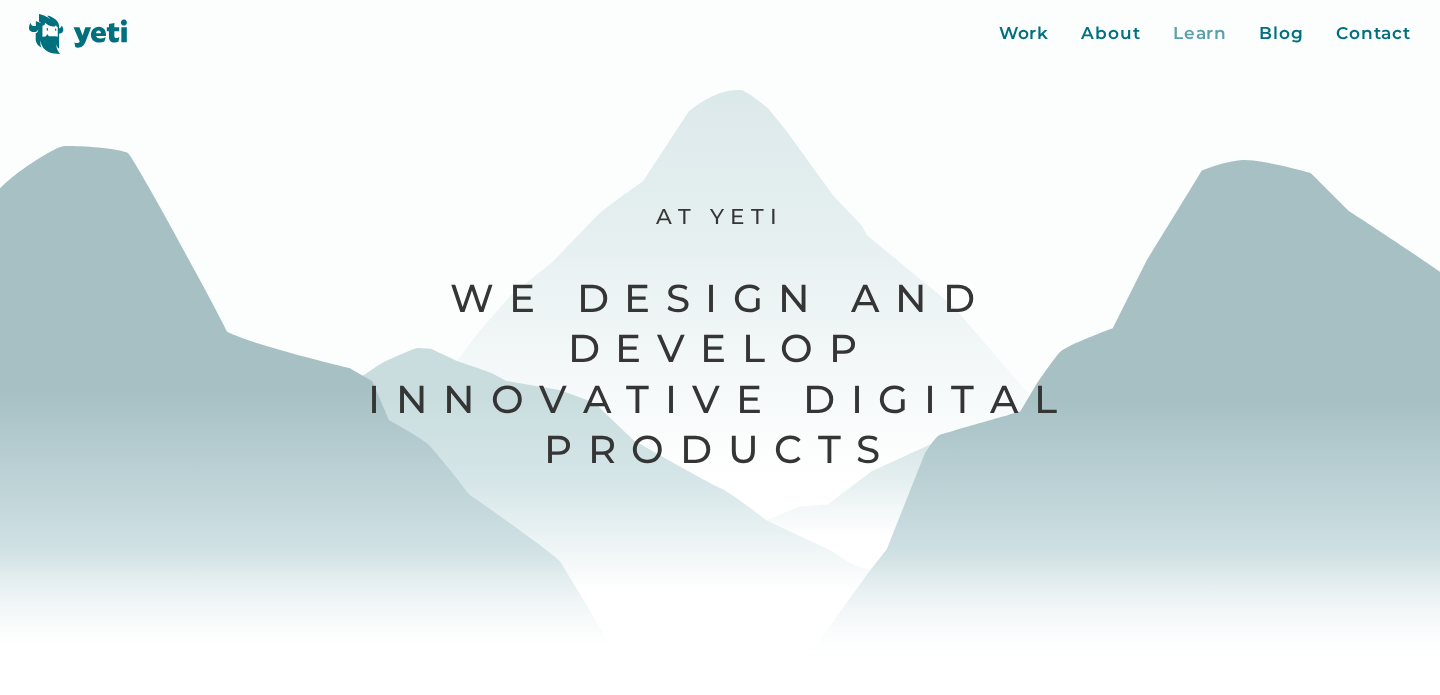 click on "Learn" at bounding box center [1200, 34] 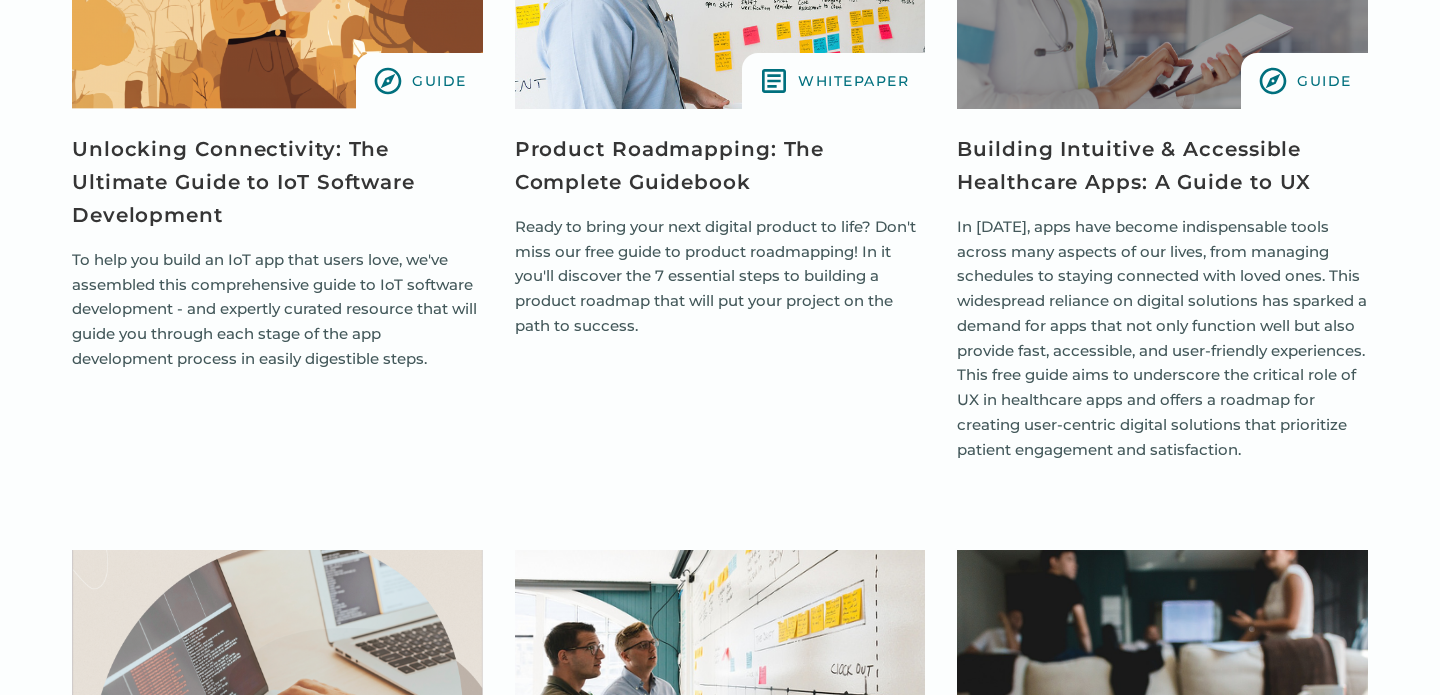 scroll, scrollTop: 1786, scrollLeft: 0, axis: vertical 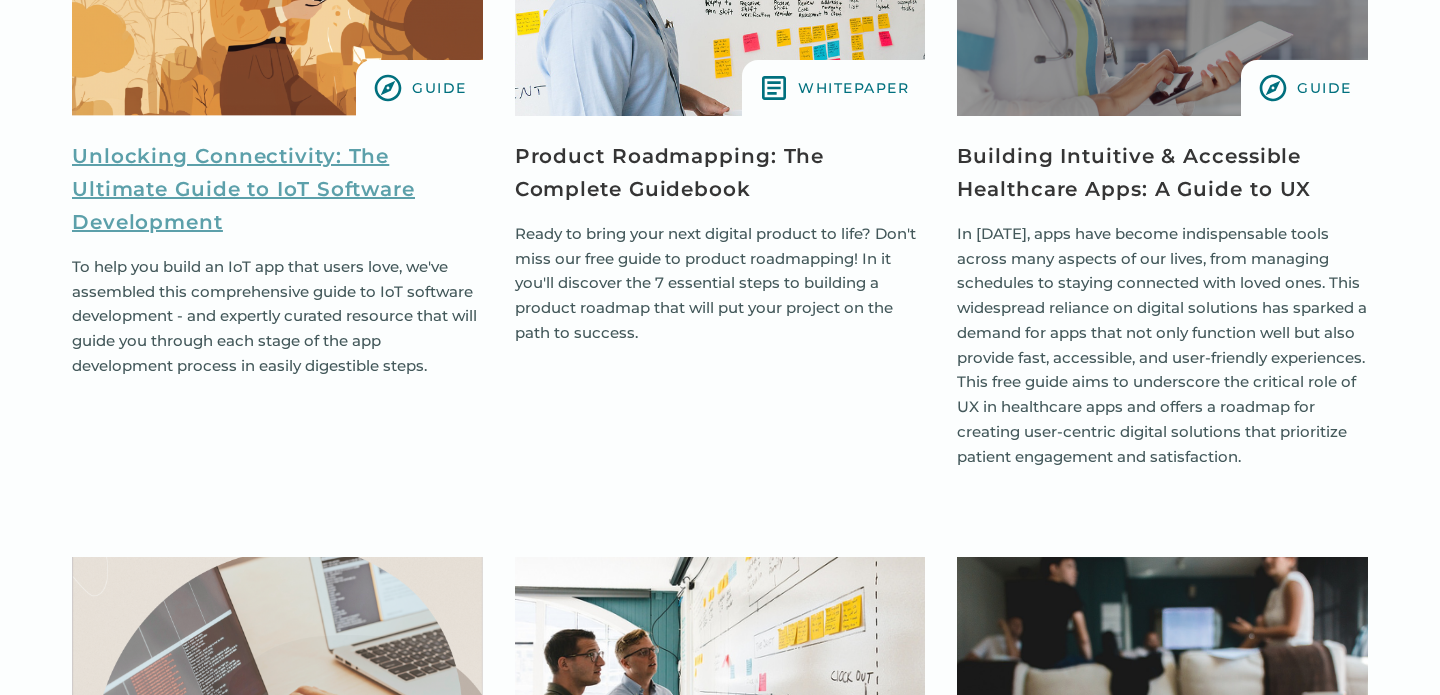 click on "Unlocking Connectivity: The Ultimate Guide to IoT Software Development" at bounding box center [277, 189] 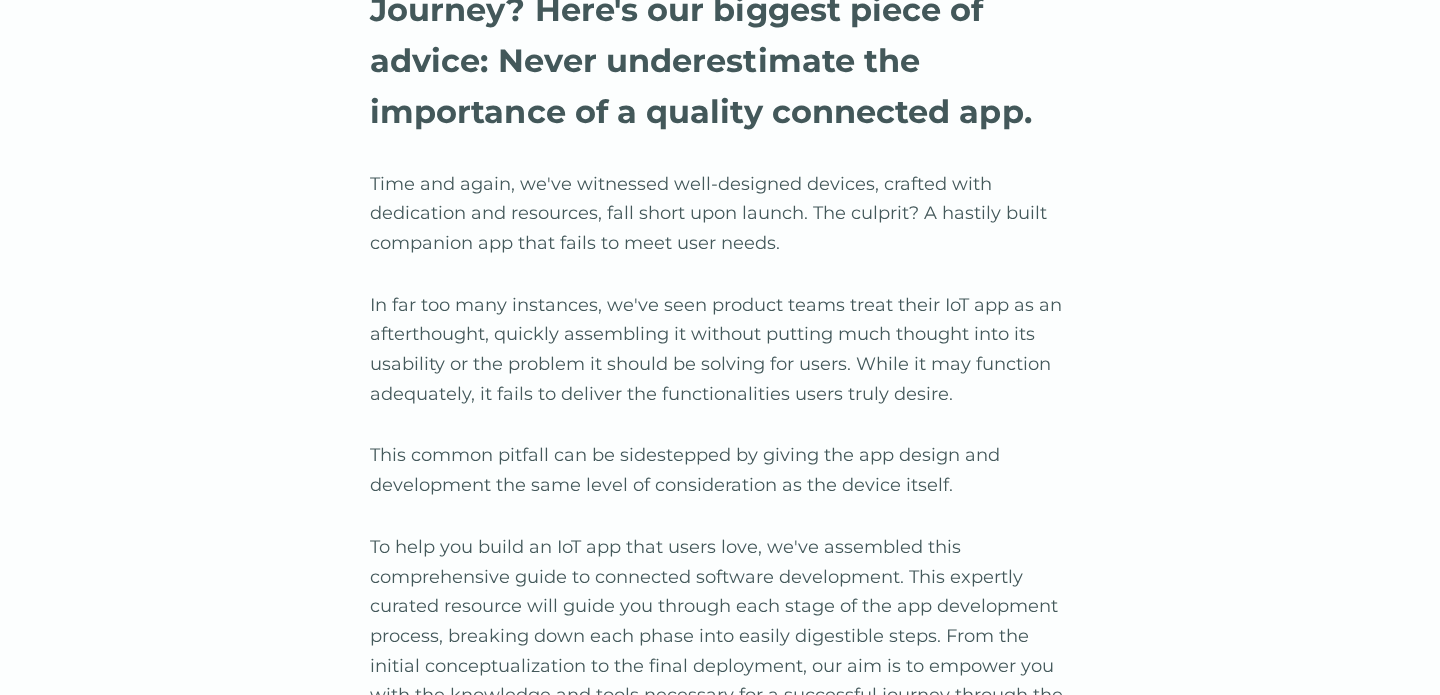 scroll, scrollTop: 1836, scrollLeft: 0, axis: vertical 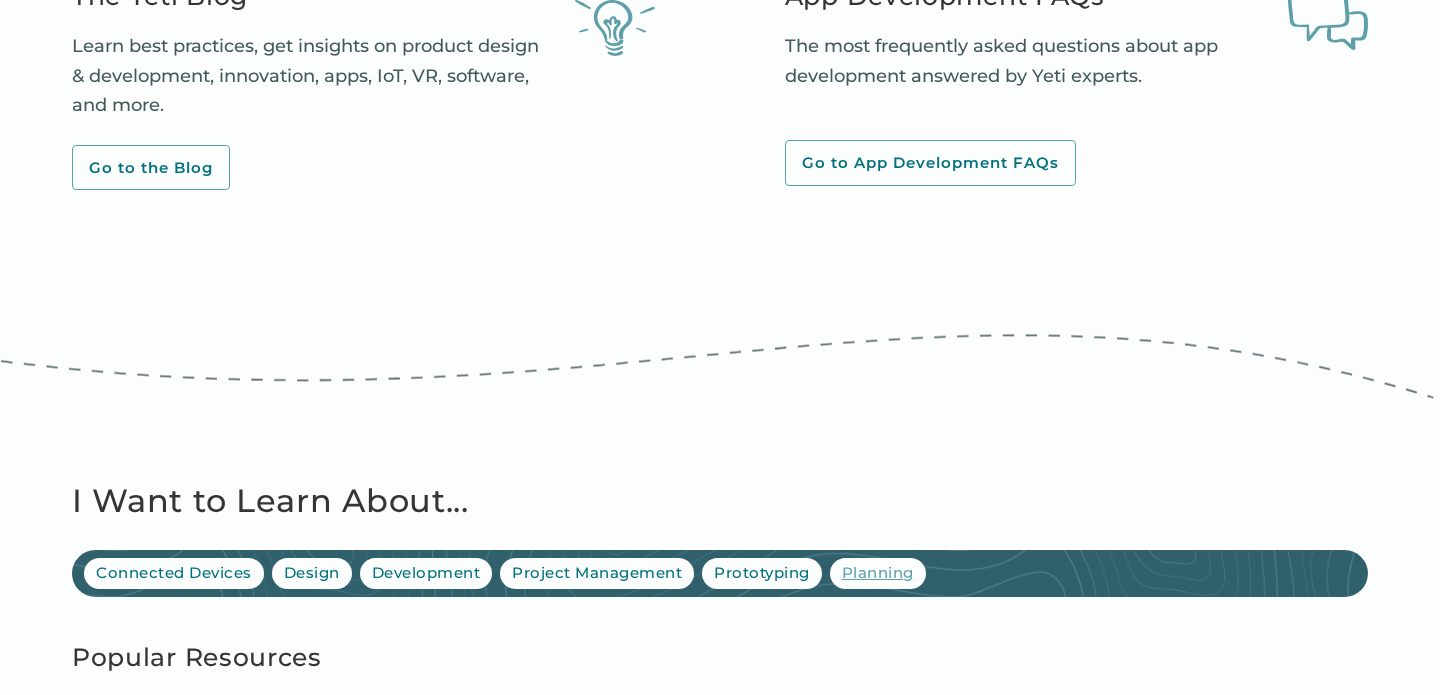 click on "Planning" at bounding box center (878, 573) 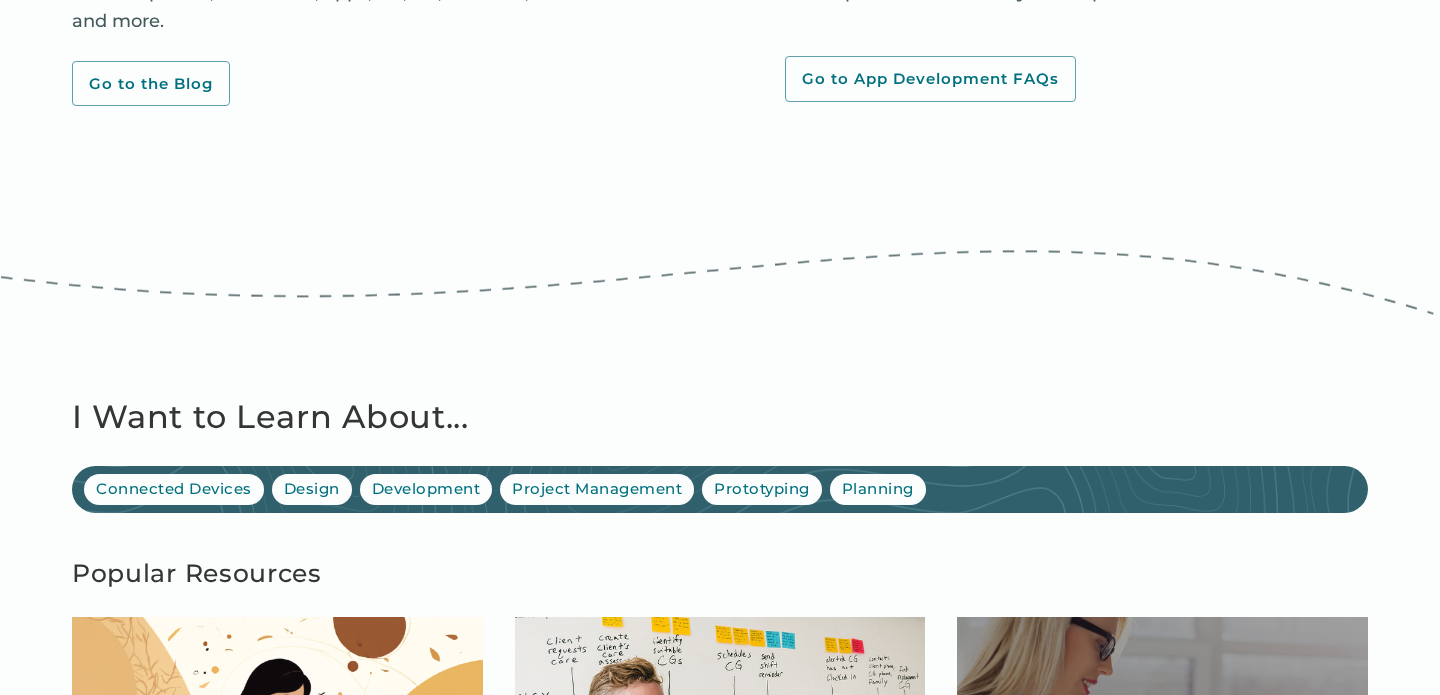 scroll, scrollTop: 983, scrollLeft: 0, axis: vertical 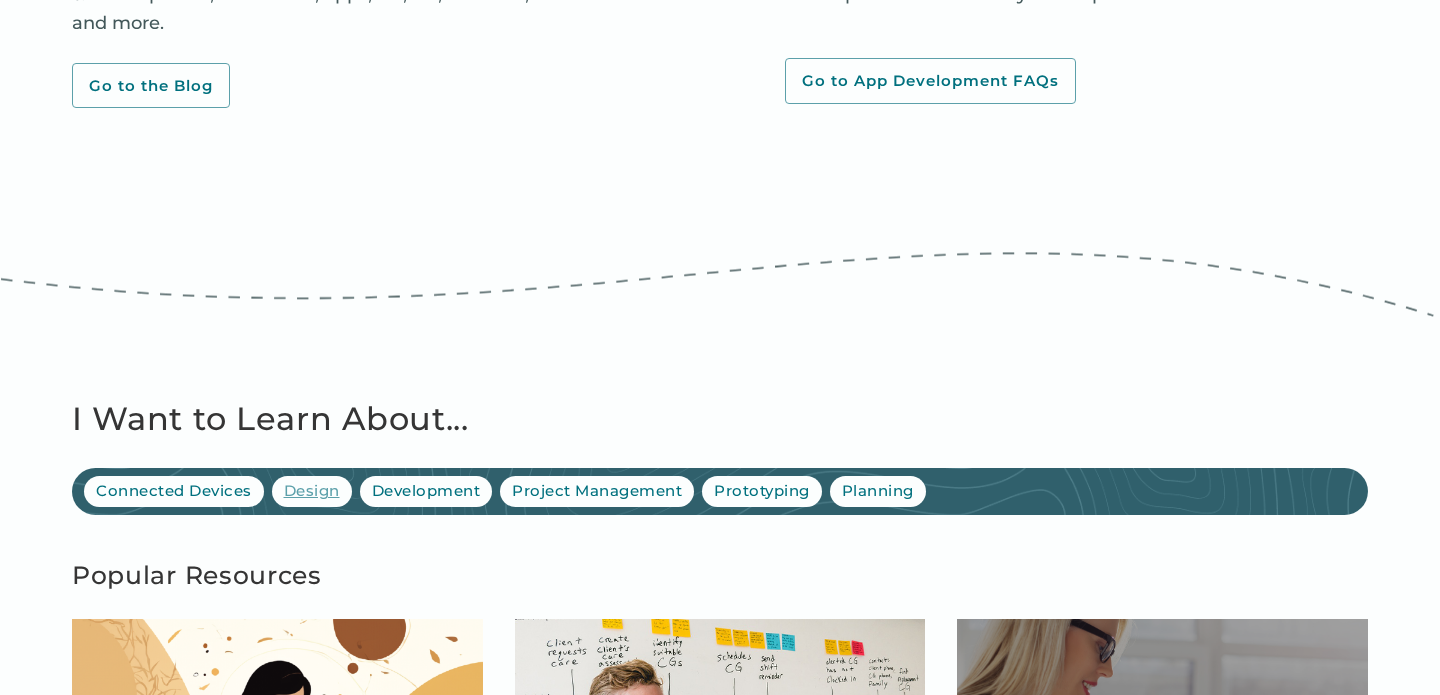 click on "Design" at bounding box center [312, 491] 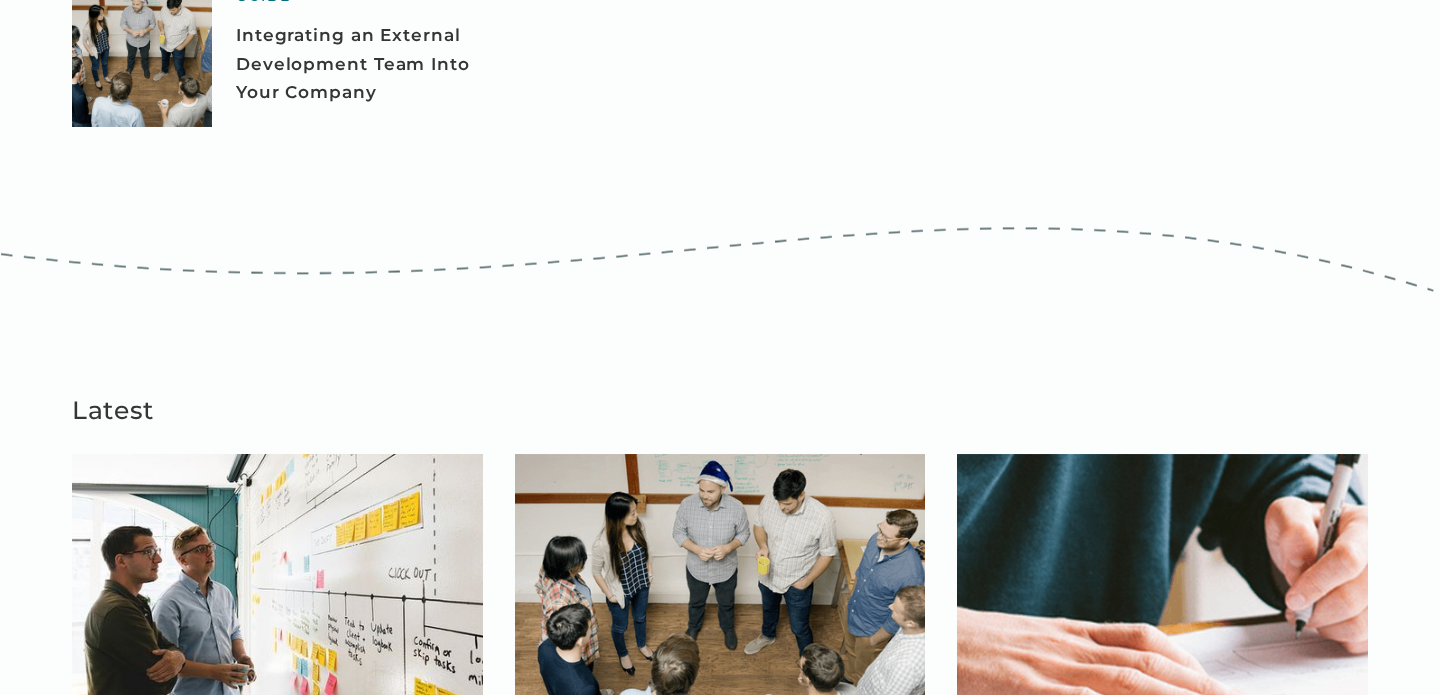 scroll, scrollTop: 712, scrollLeft: 0, axis: vertical 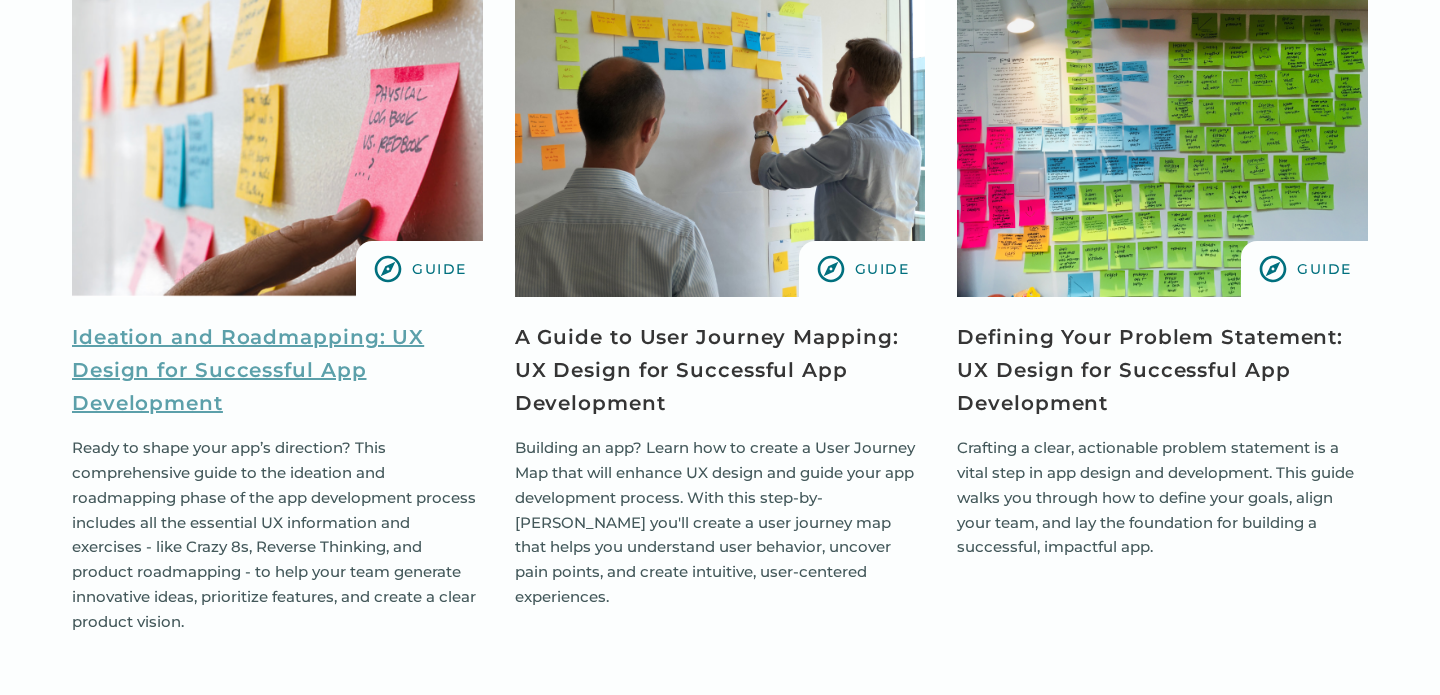 click on "Ideation and Roadmapping: UX Design for Successful App Development" at bounding box center (277, 370) 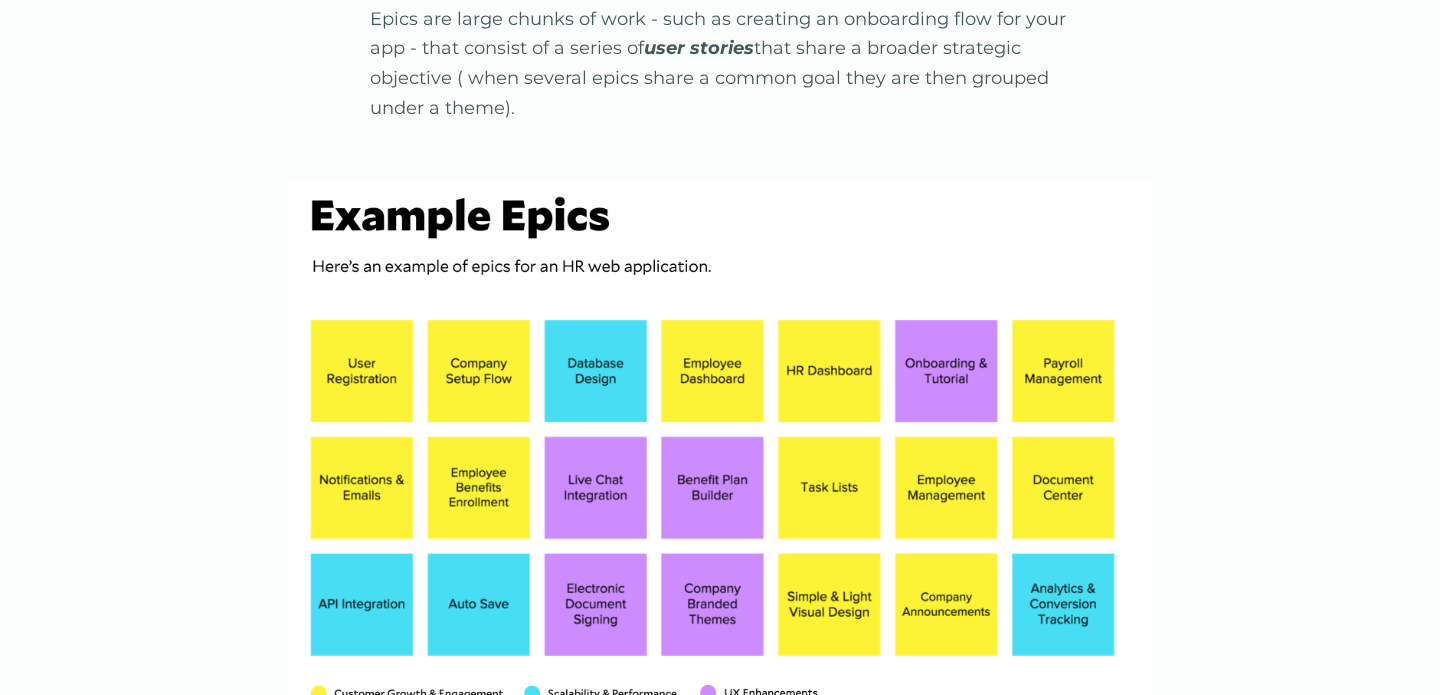 scroll, scrollTop: 8122, scrollLeft: 0, axis: vertical 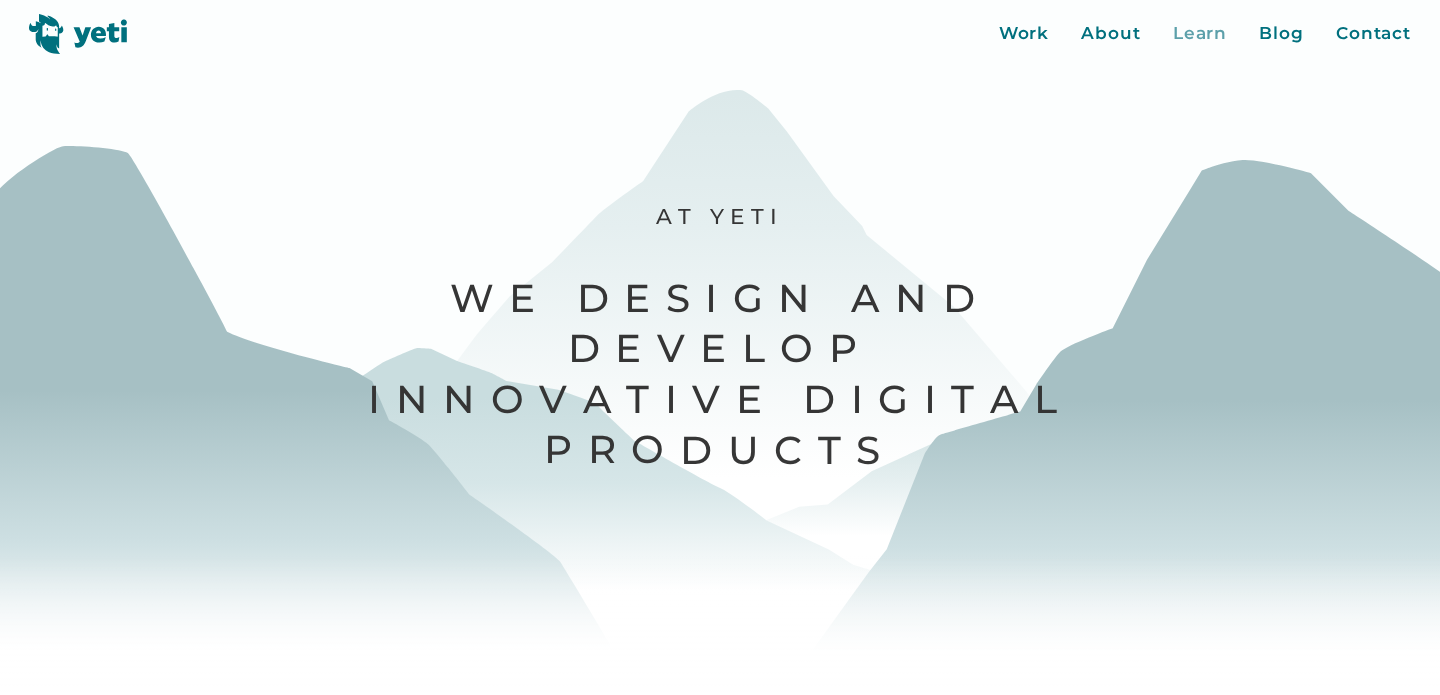click on "Learn" at bounding box center [1200, 34] 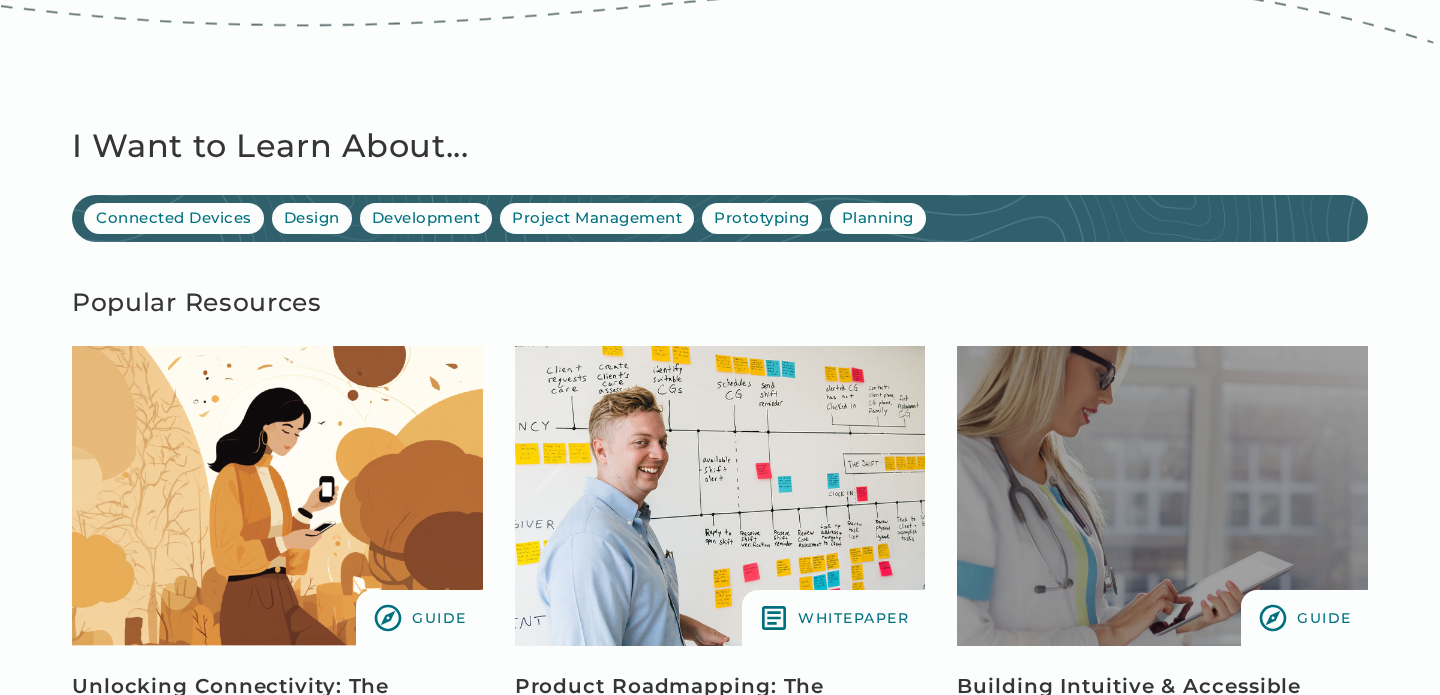 scroll, scrollTop: 1255, scrollLeft: 0, axis: vertical 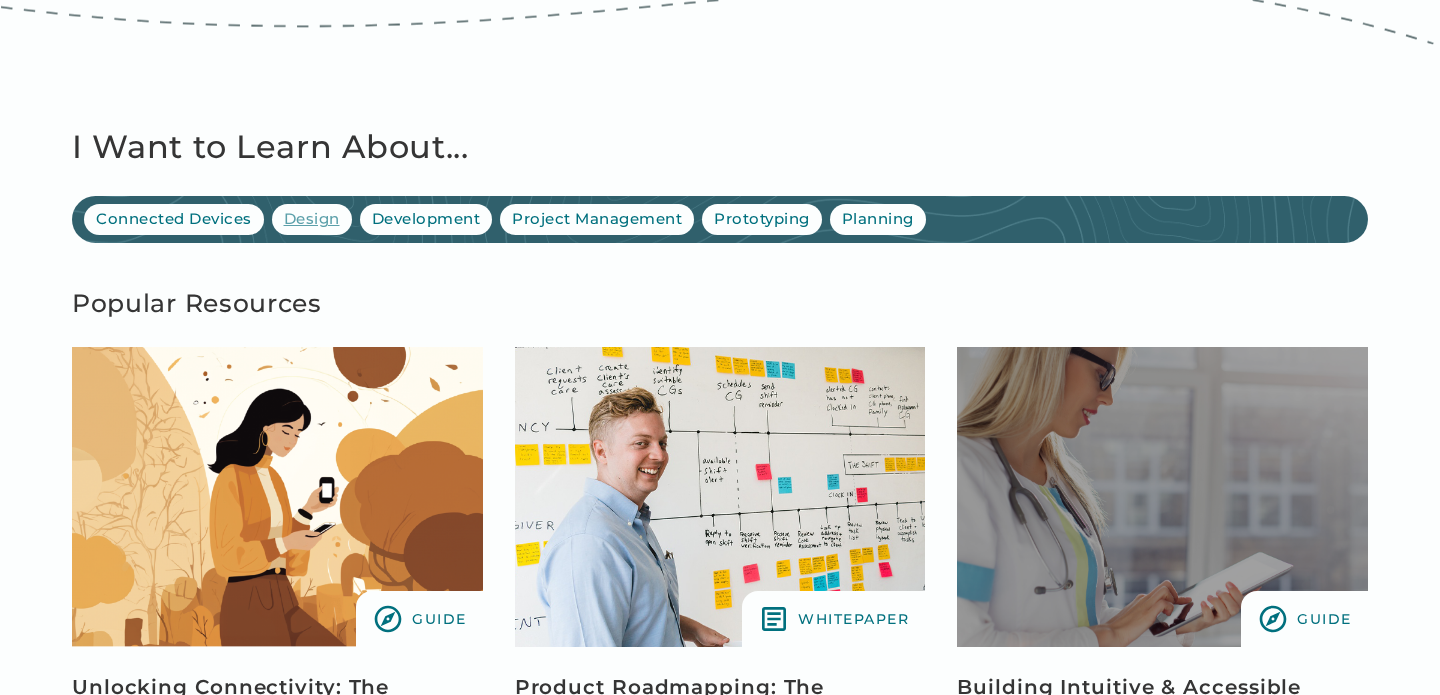 click on "Design" at bounding box center (312, 219) 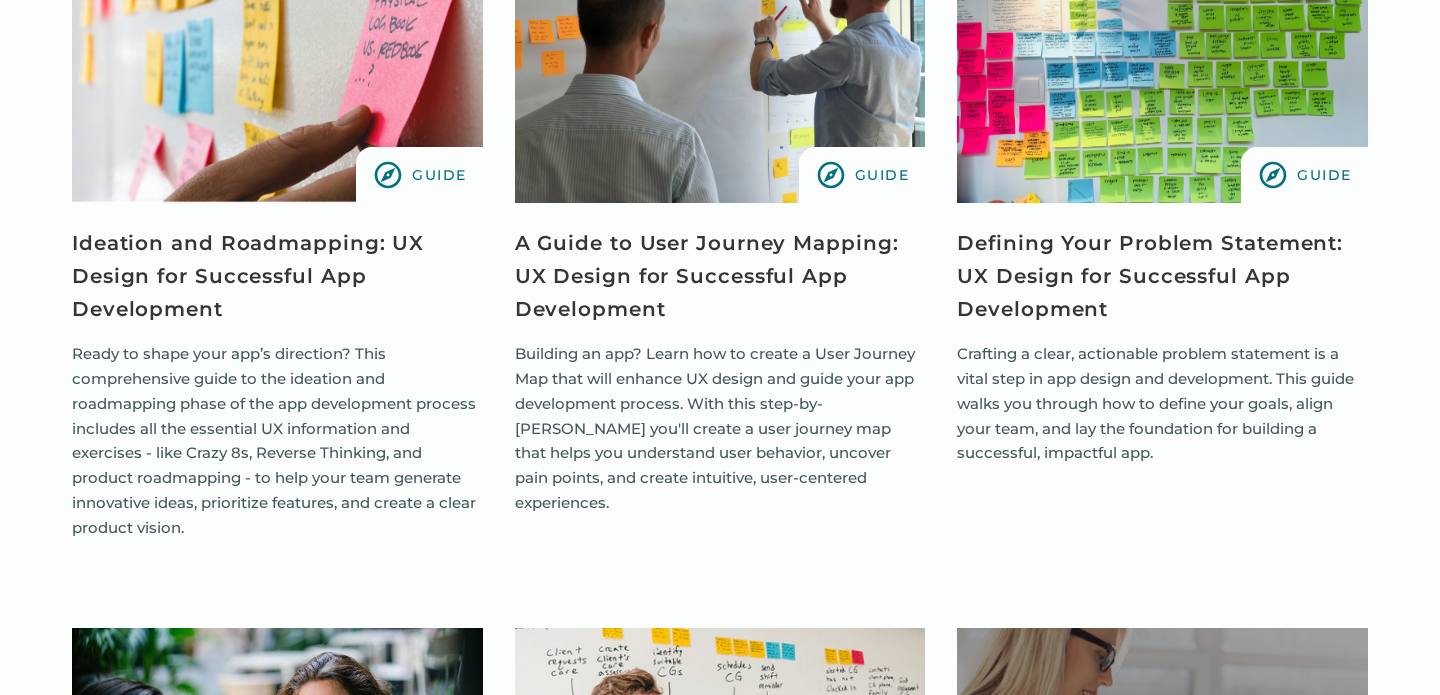 scroll, scrollTop: 2053, scrollLeft: 0, axis: vertical 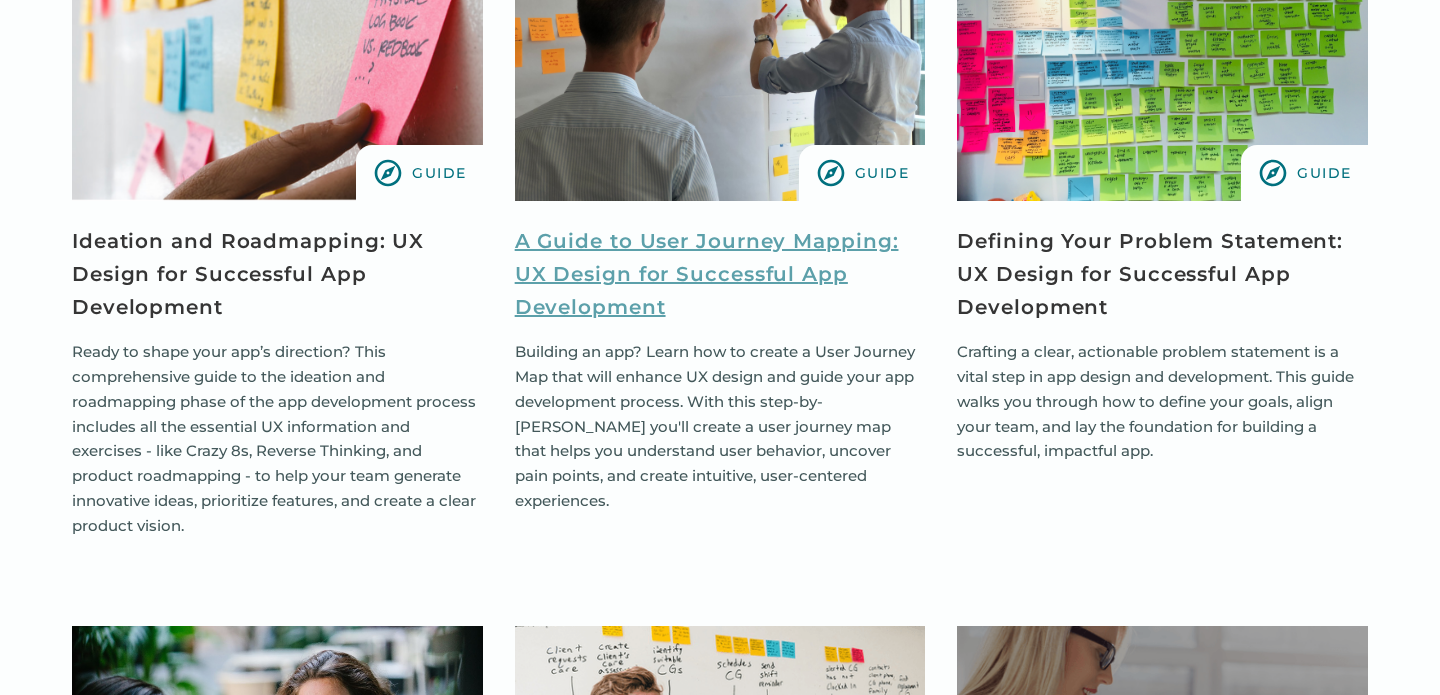 click on "A Guide to User Journey Mapping: UX Design for Successful App Development" at bounding box center (720, 274) 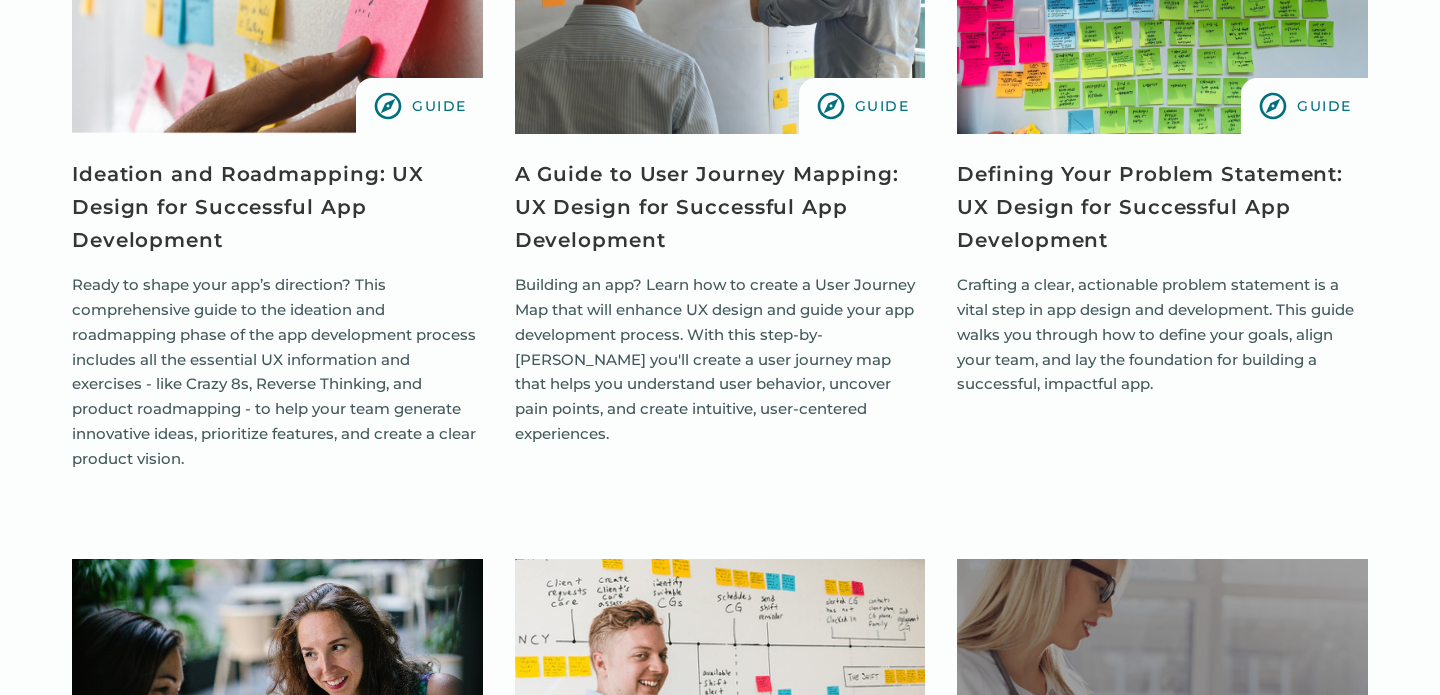 scroll, scrollTop: 2121, scrollLeft: 0, axis: vertical 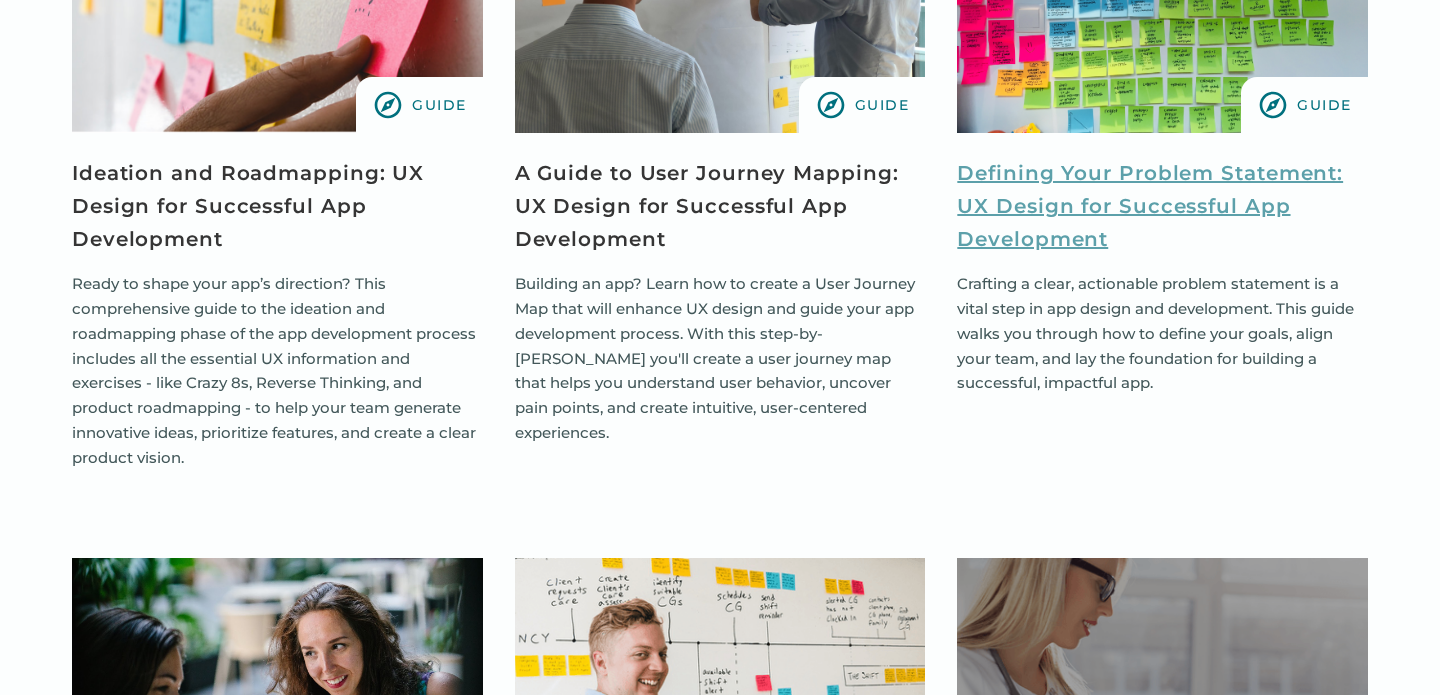 click on "Defining Your Problem Statement: UX Design for Successful App Development" at bounding box center (1162, 206) 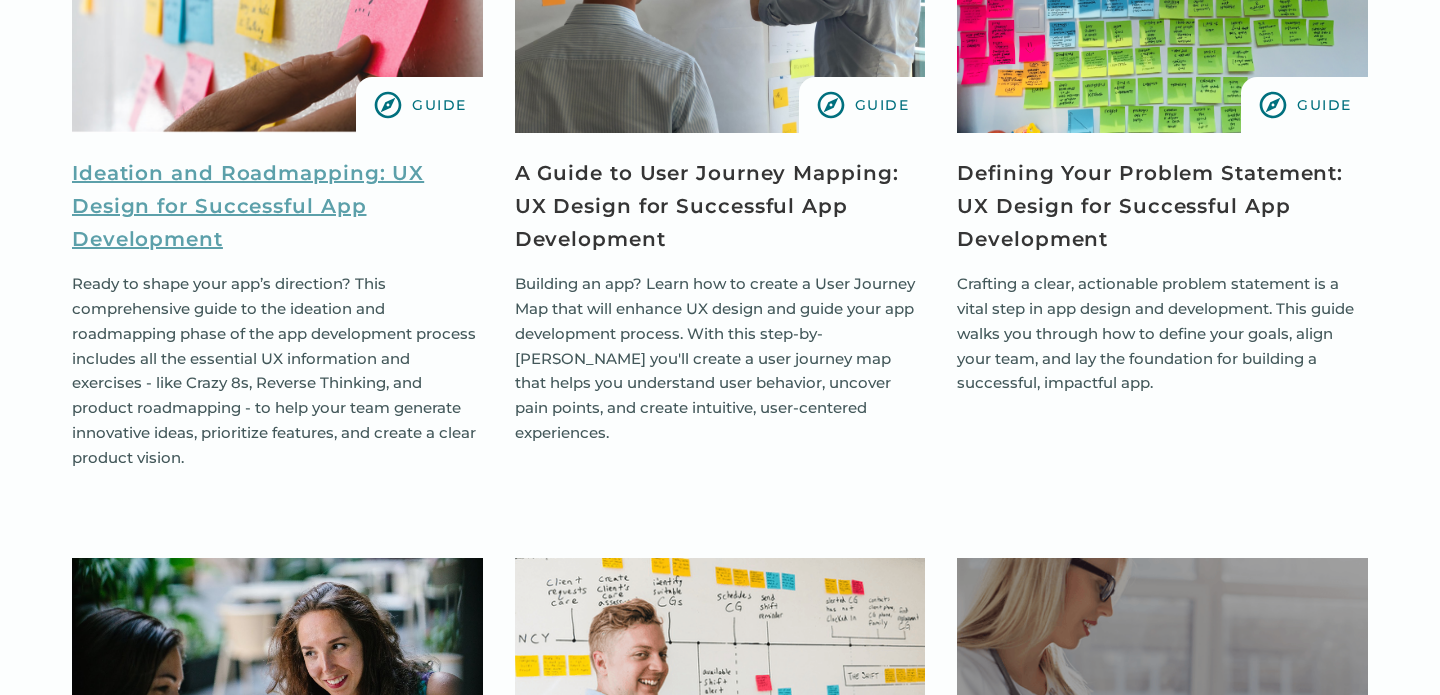 click on "Ideation and Roadmapping: UX Design for Successful App Development" at bounding box center [277, 206] 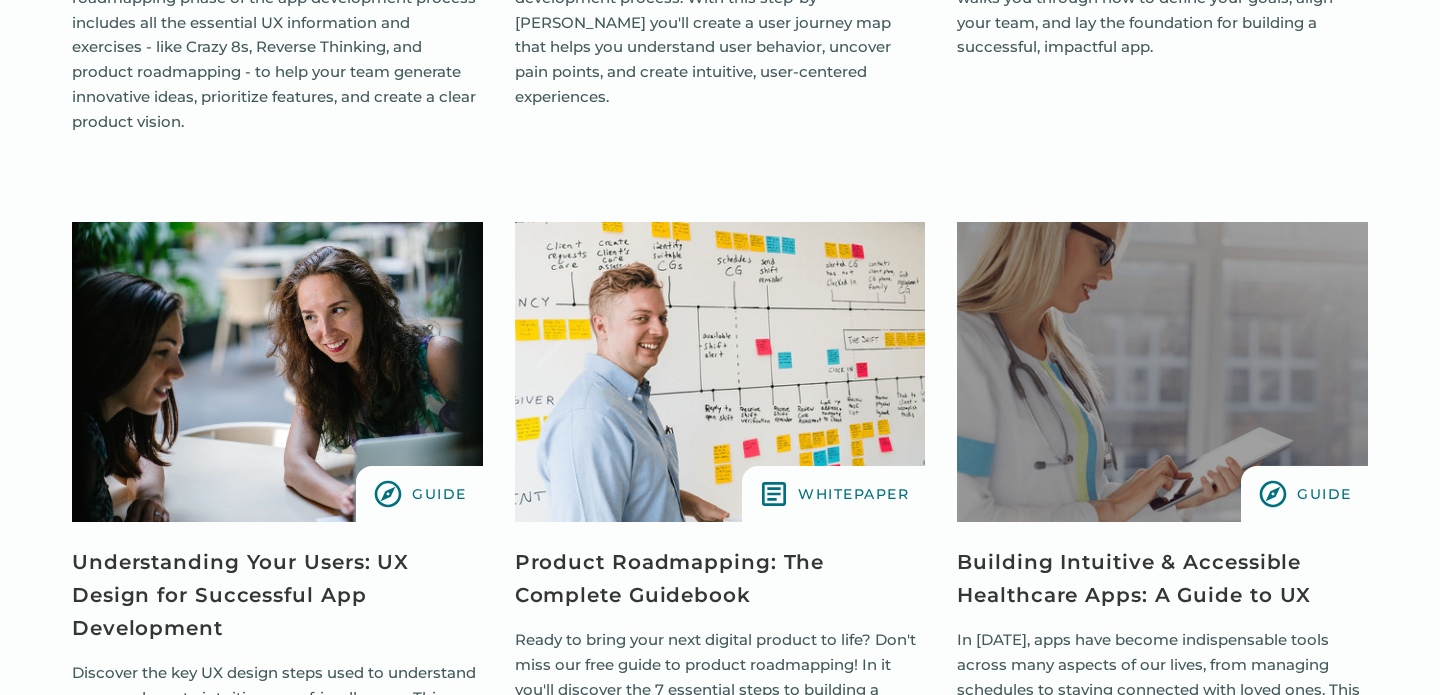 scroll, scrollTop: 2495, scrollLeft: 0, axis: vertical 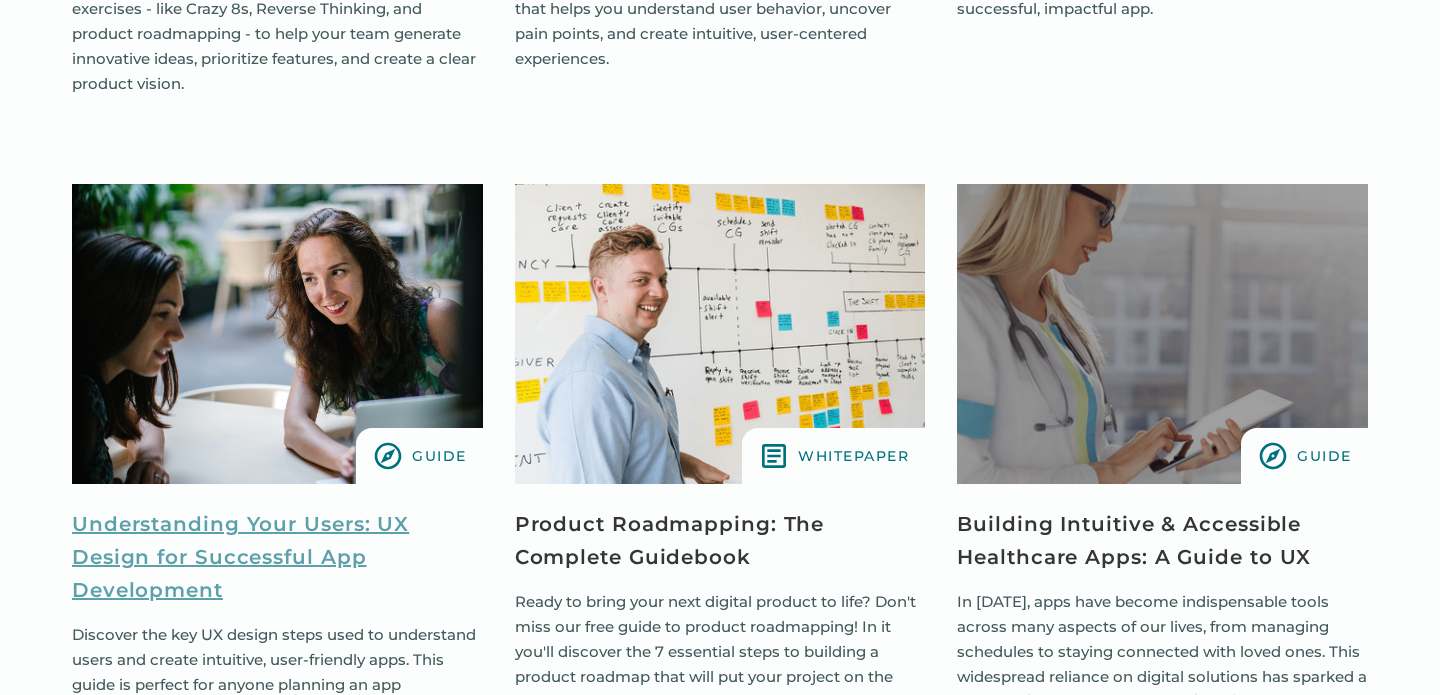 click on "Understanding Your Users: UX Design for Successful App Development" at bounding box center [277, 557] 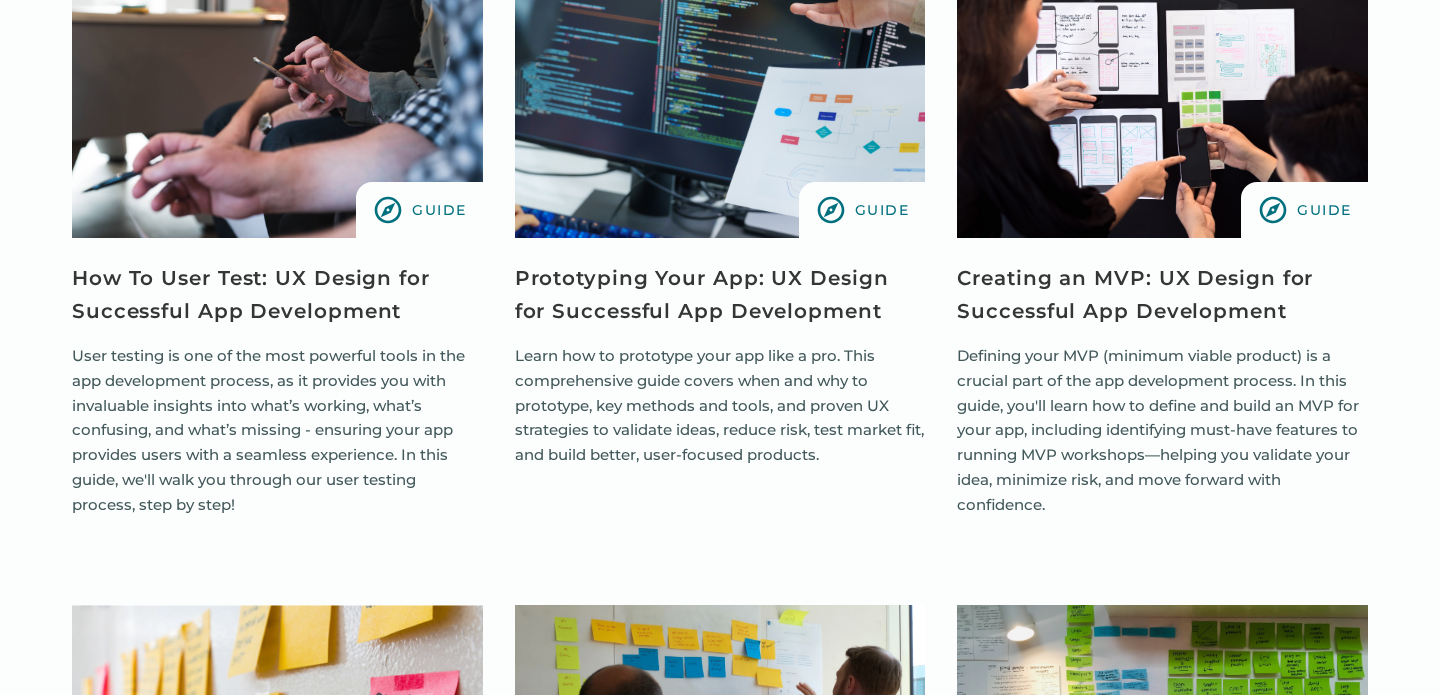 scroll, scrollTop: 1322, scrollLeft: 0, axis: vertical 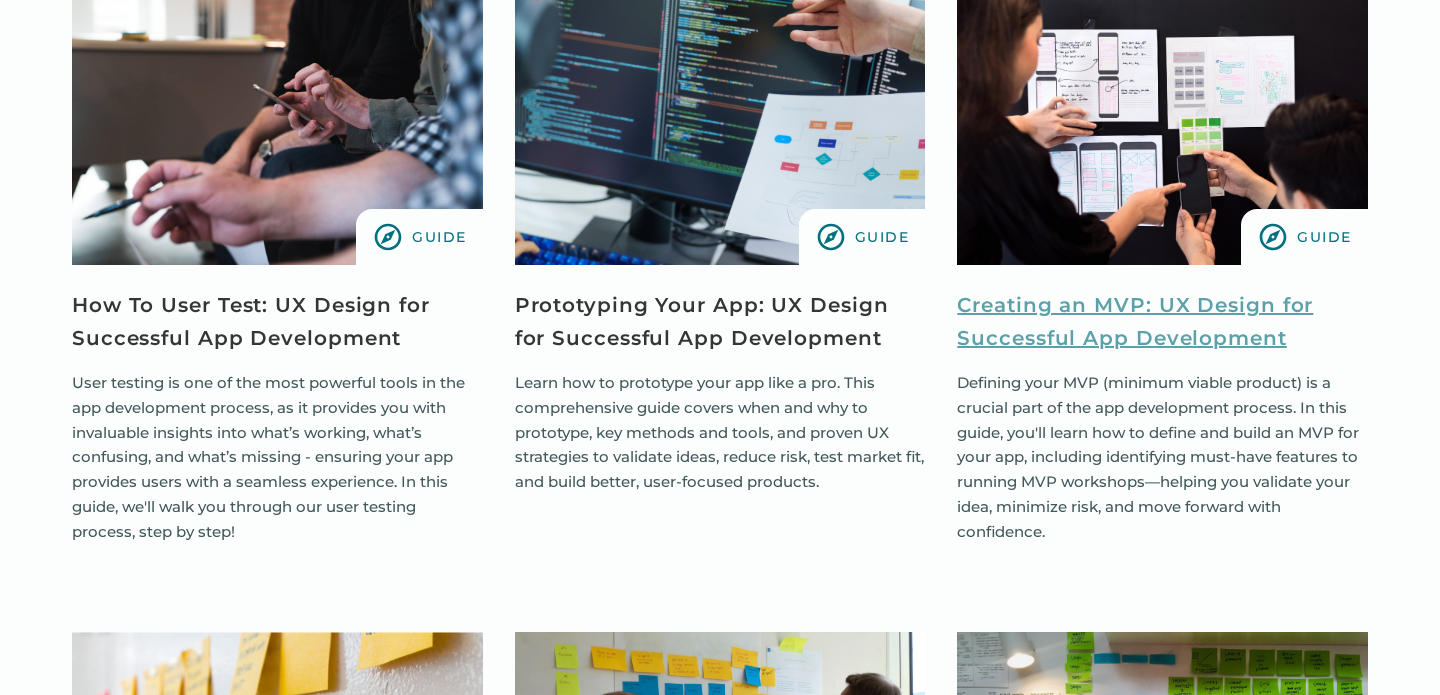 click on "Creating an MVP: UX Design for Successful App Development" at bounding box center (1162, 322) 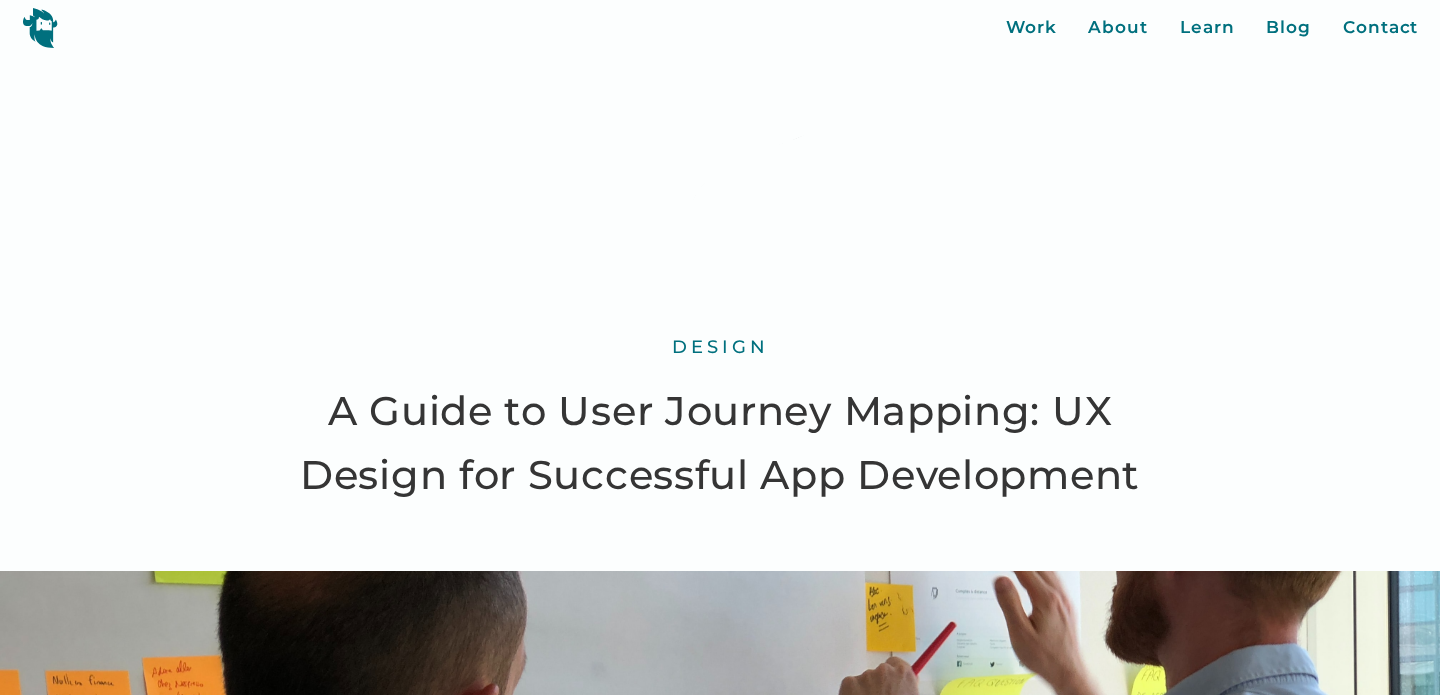 scroll, scrollTop: 0, scrollLeft: 0, axis: both 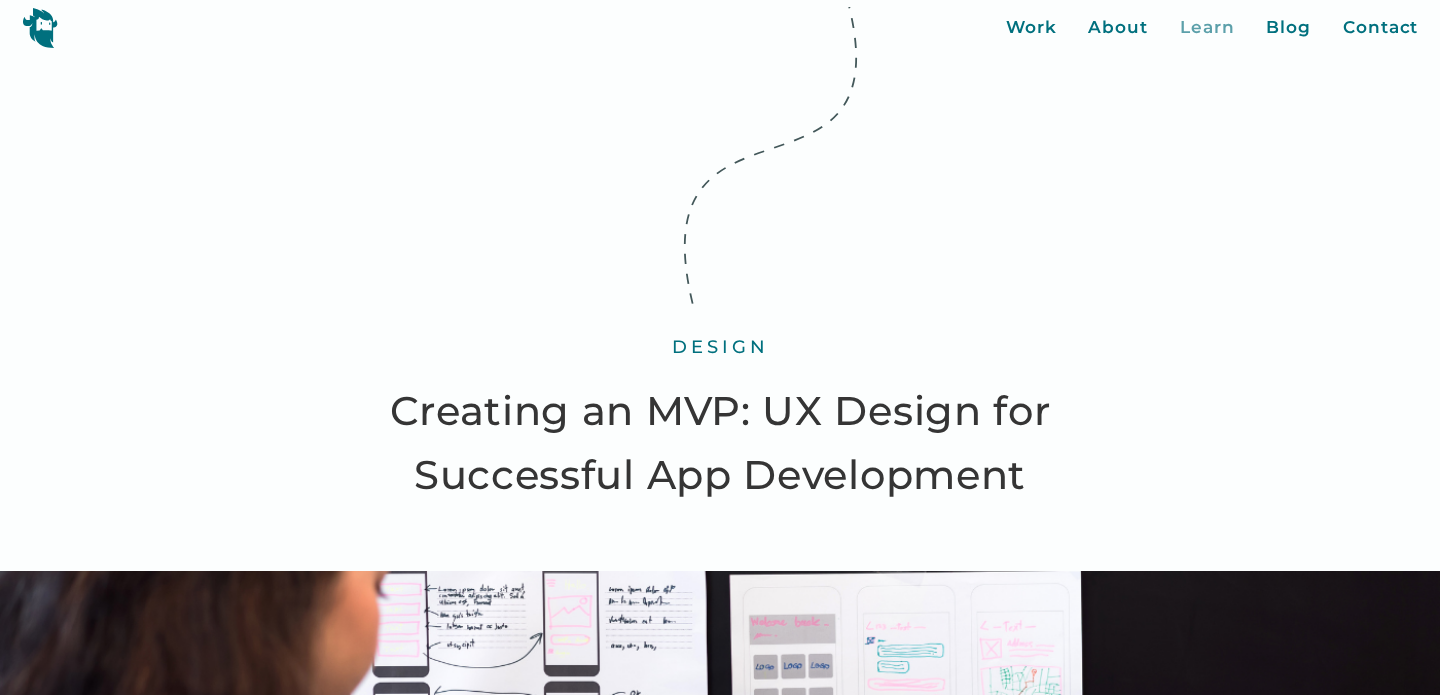 click on "Learn" at bounding box center [1207, 28] 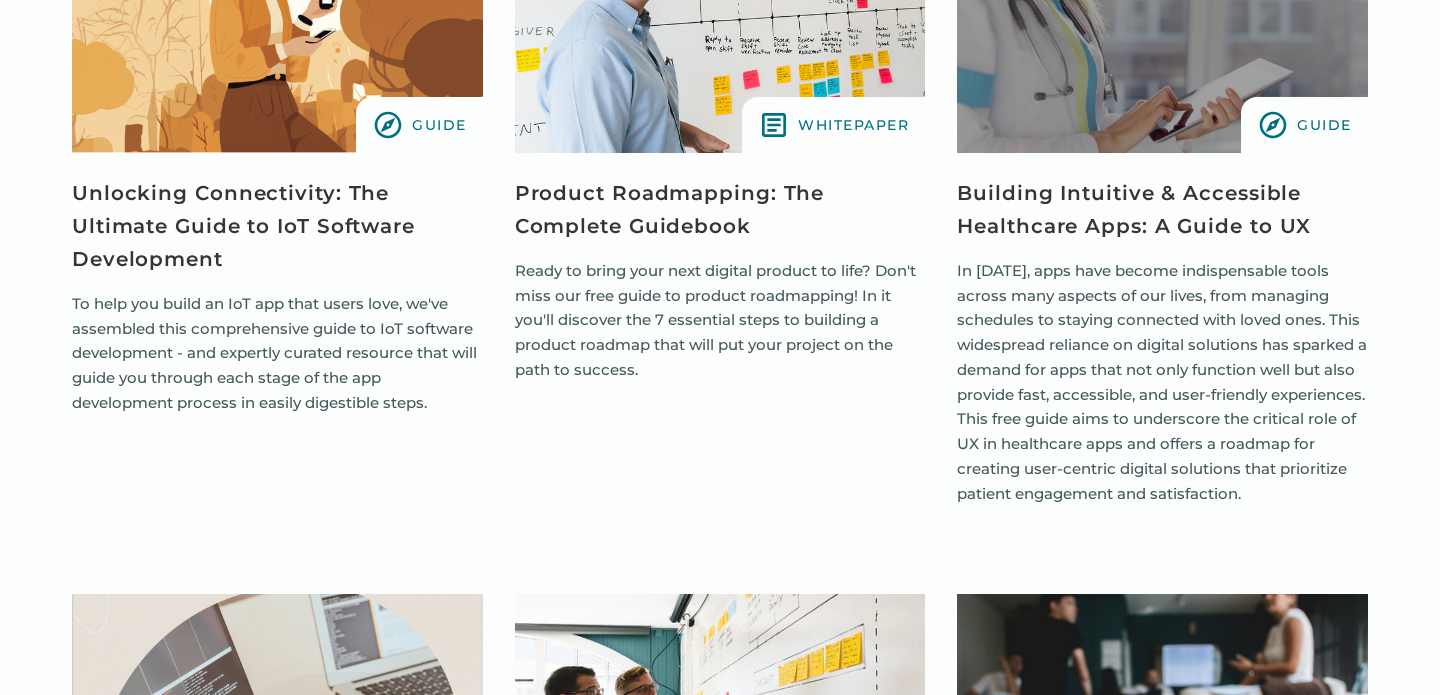 scroll, scrollTop: 2060, scrollLeft: 0, axis: vertical 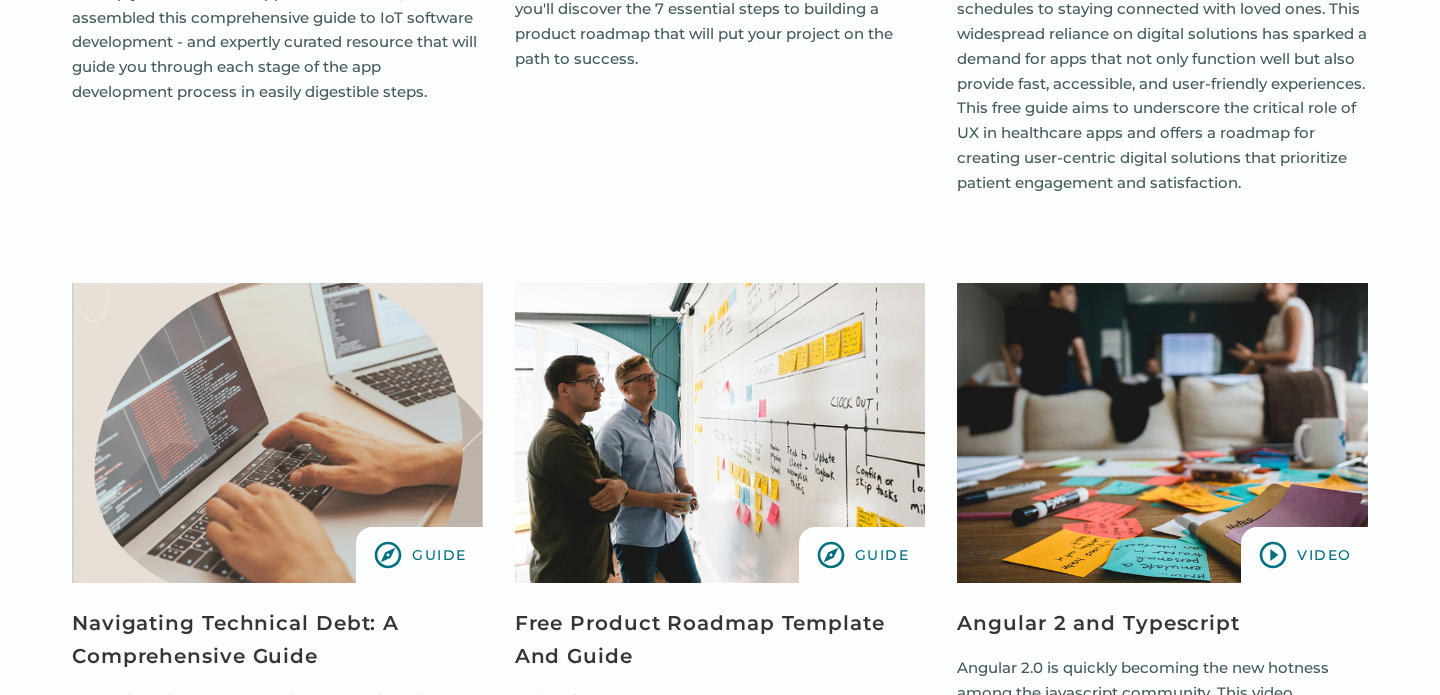 click at bounding box center (720, 433) 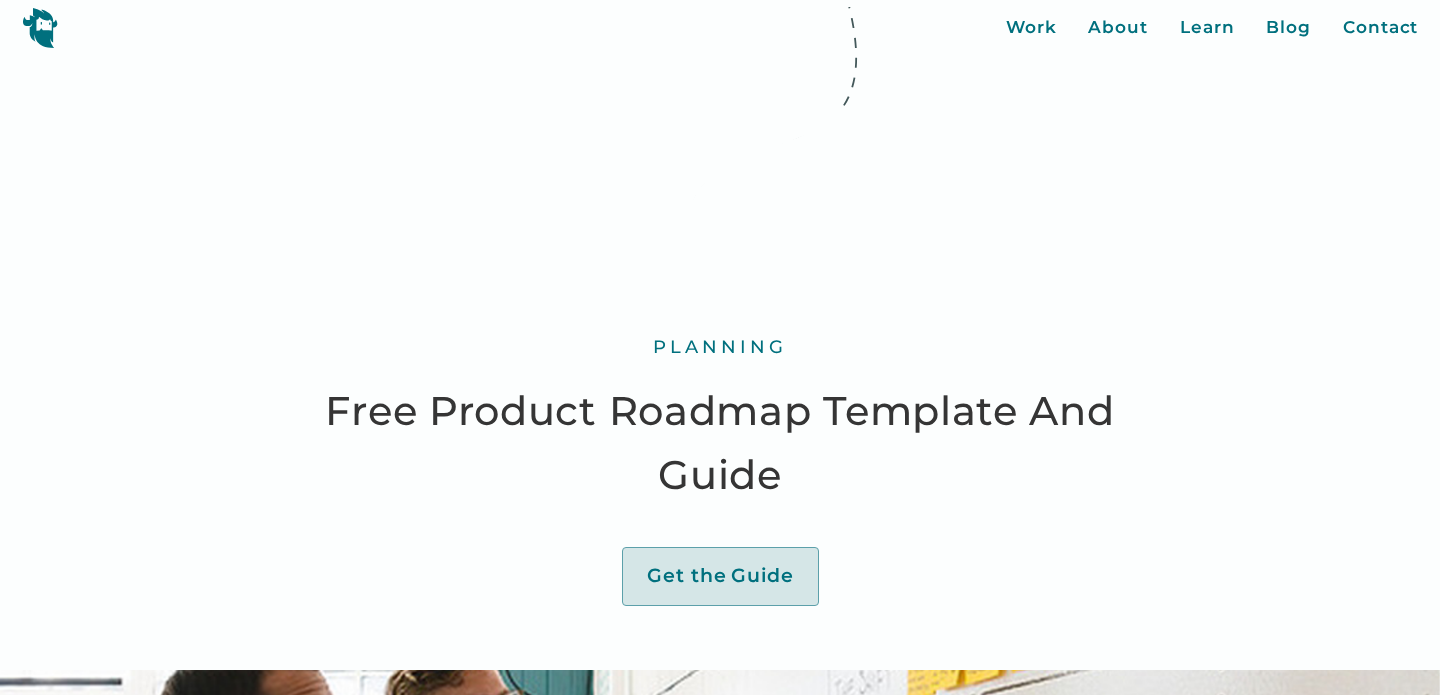 scroll, scrollTop: 630, scrollLeft: 0, axis: vertical 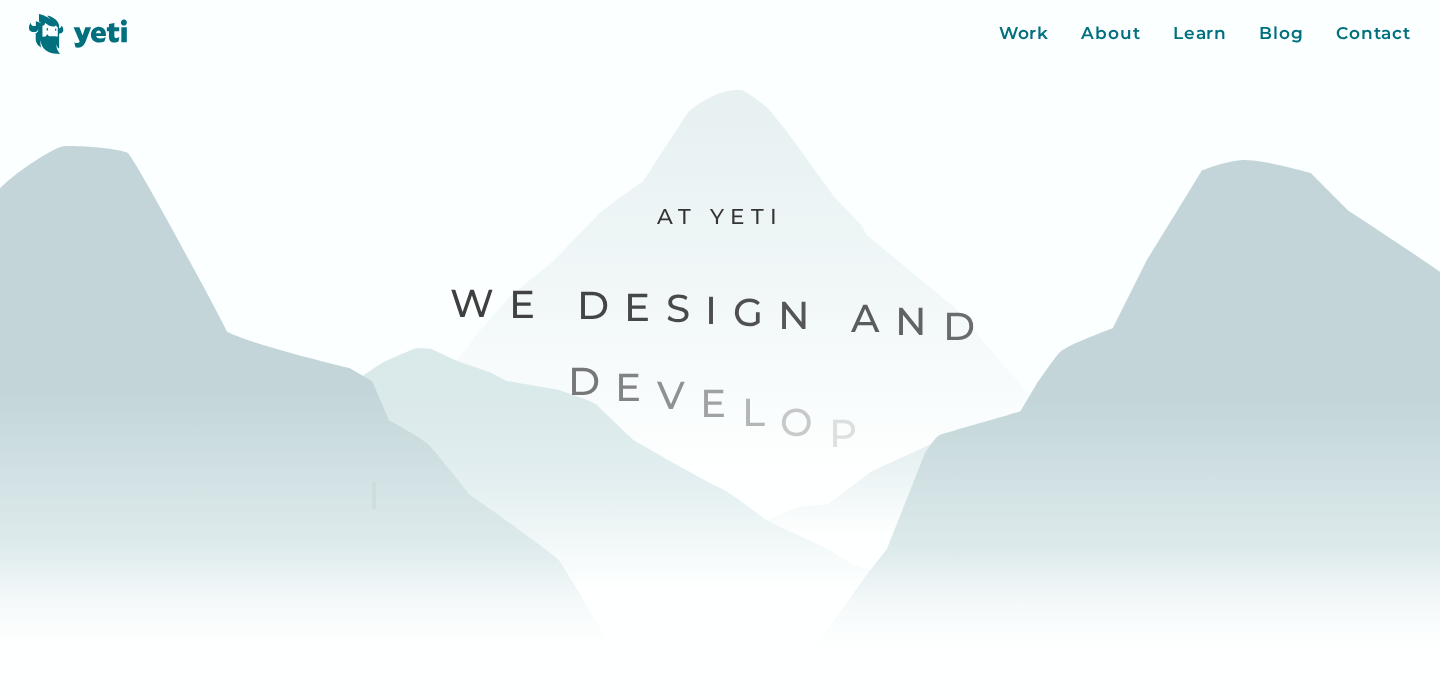 click on "Work About Learn Blog Contact Close More... Work About Learn Blog Contact Blog Press Jobs Yeti App Kit" at bounding box center [720, 27] 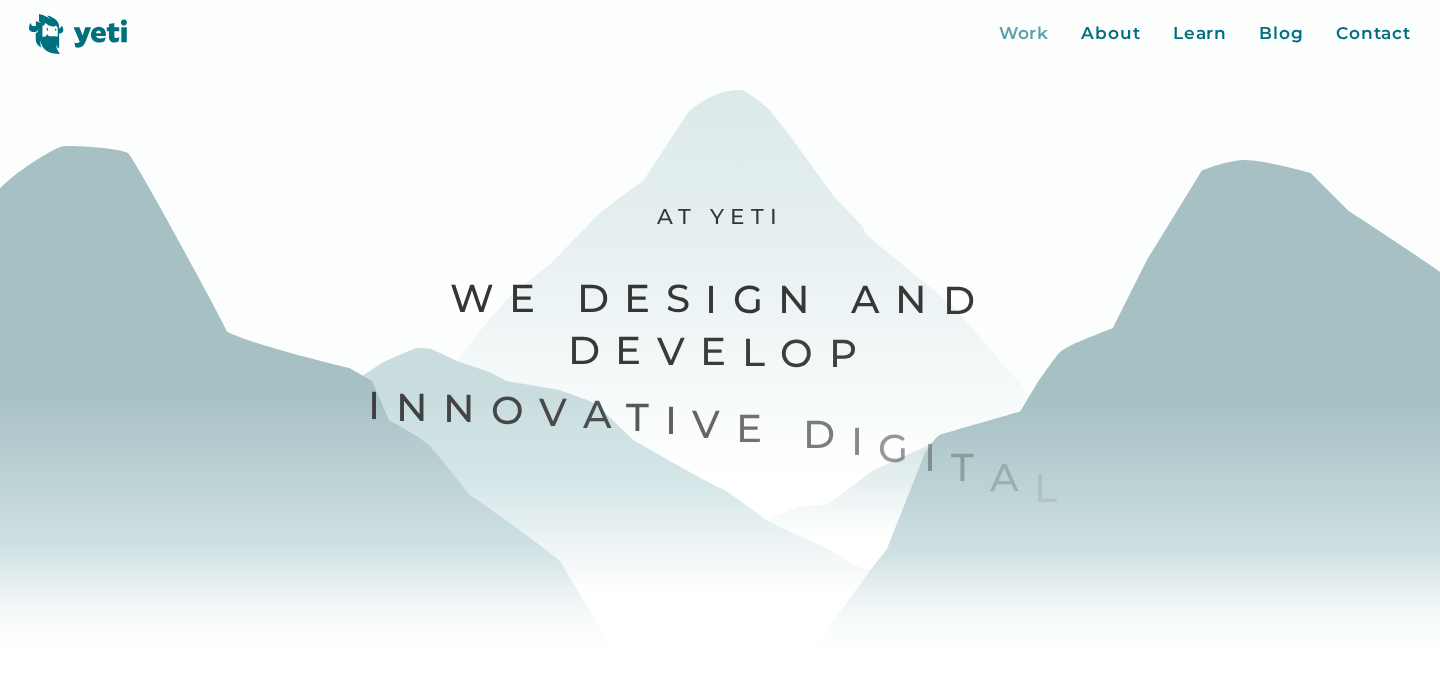 click on "Work" at bounding box center [1024, 34] 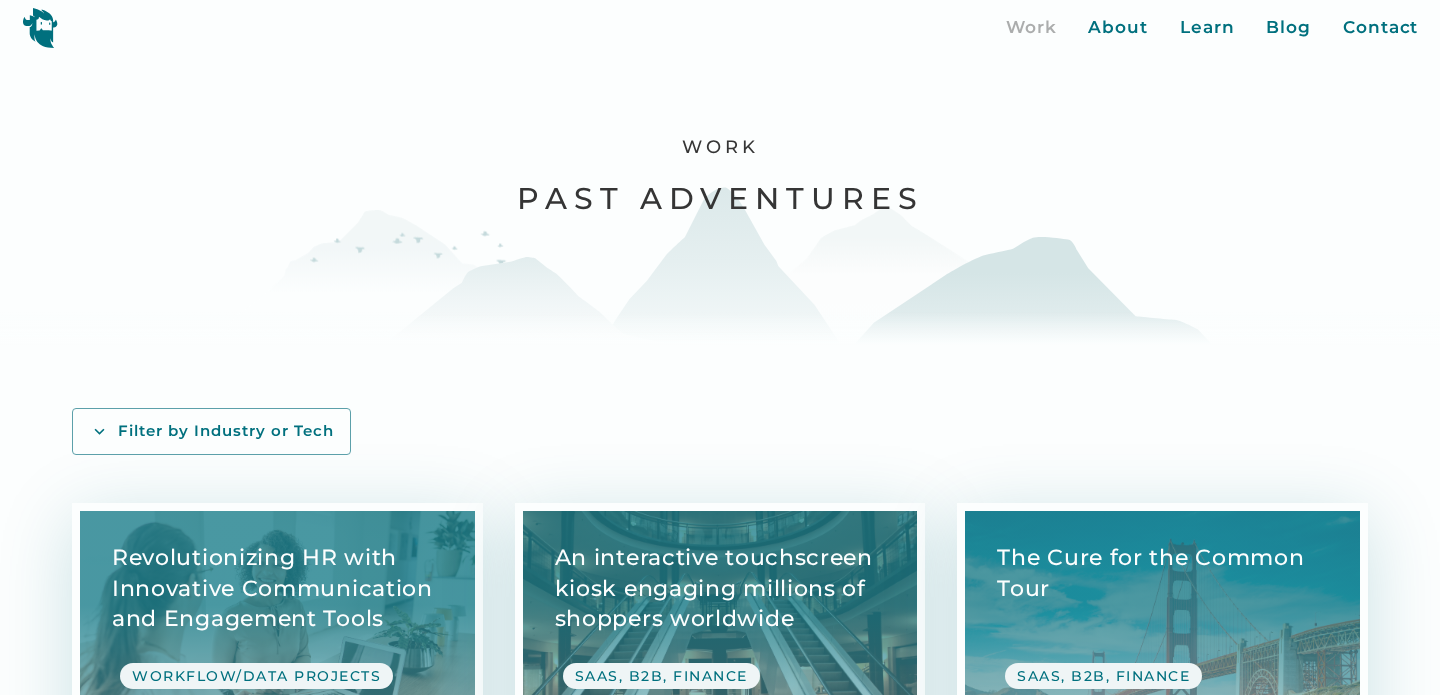 scroll, scrollTop: 0, scrollLeft: 0, axis: both 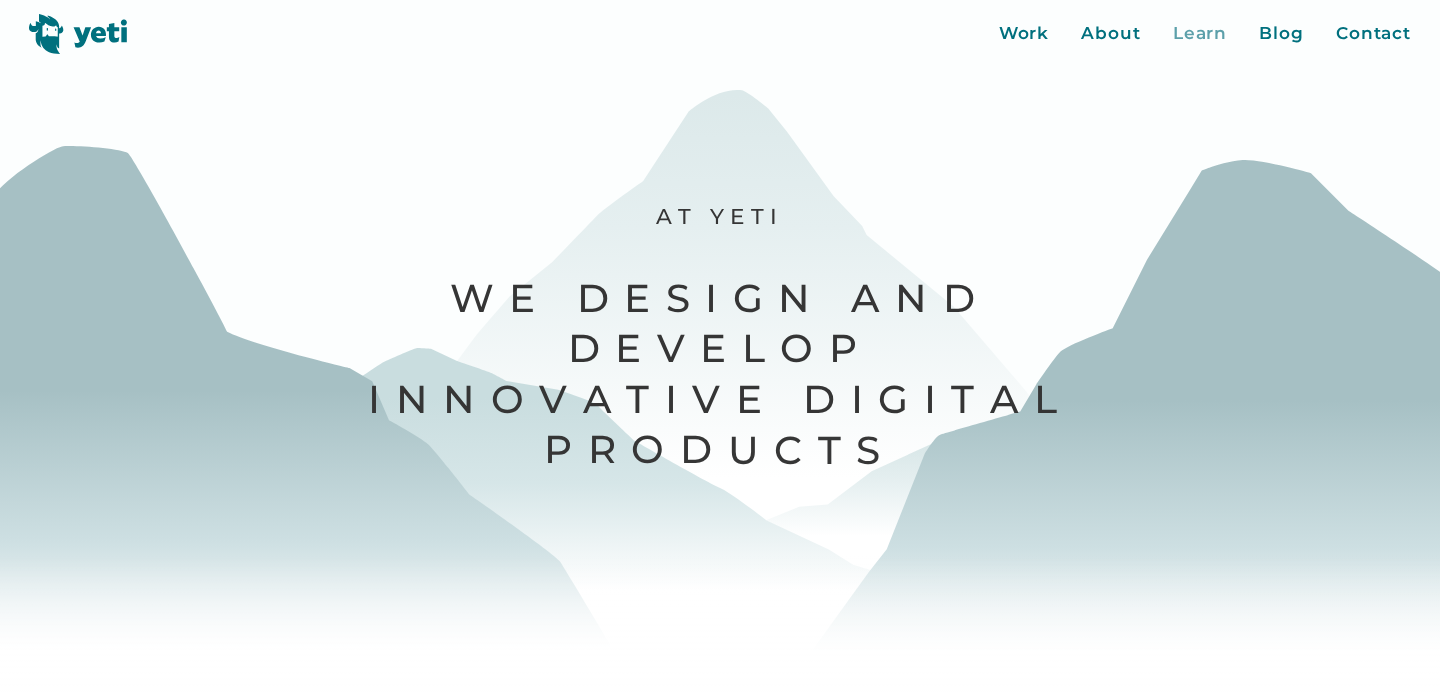 click on "Learn" at bounding box center (1200, 34) 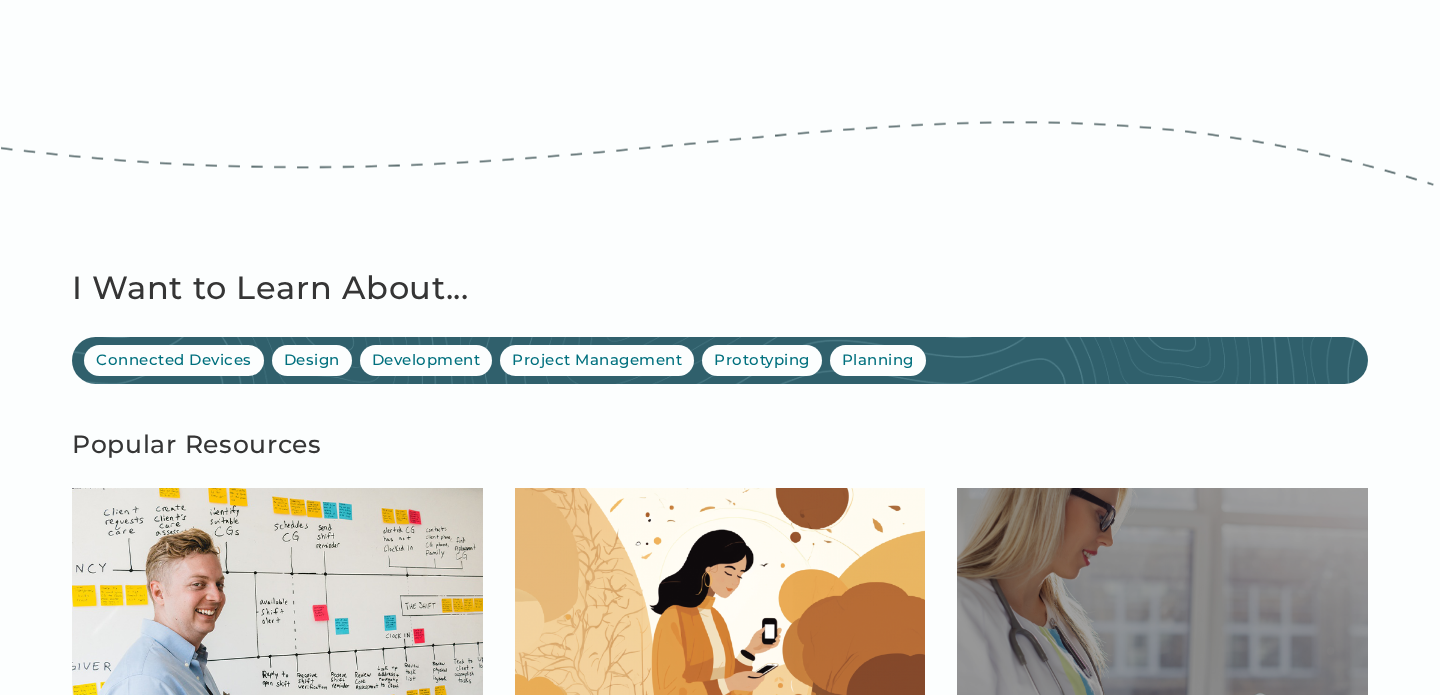 scroll, scrollTop: 1342, scrollLeft: 0, axis: vertical 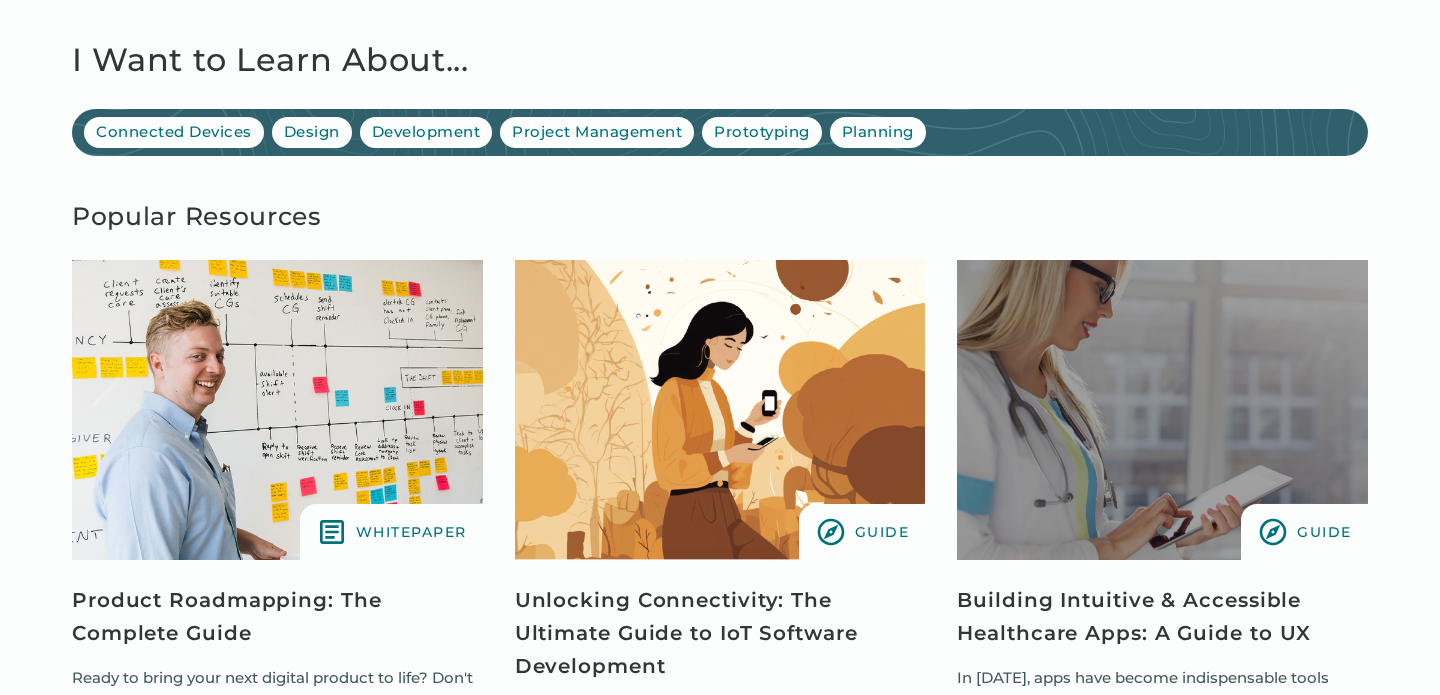 click at bounding box center [277, 410] 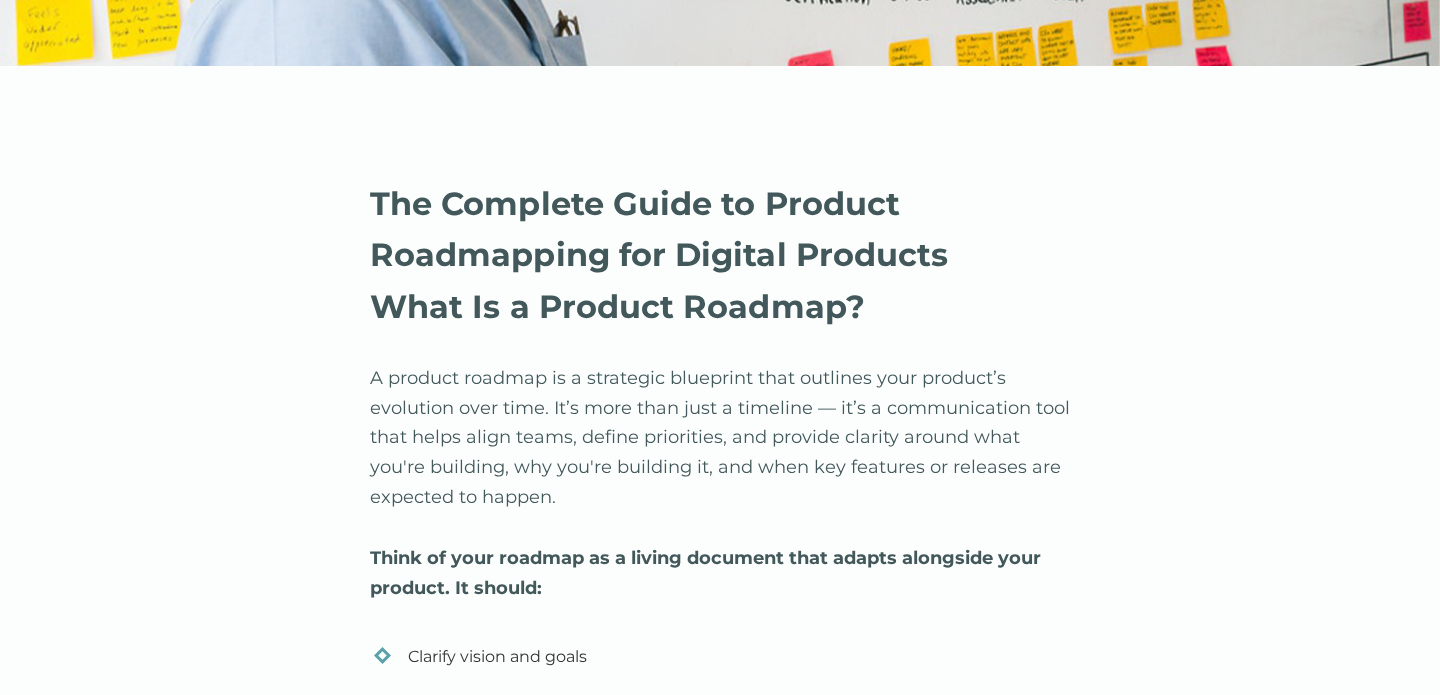 scroll, scrollTop: 930, scrollLeft: 0, axis: vertical 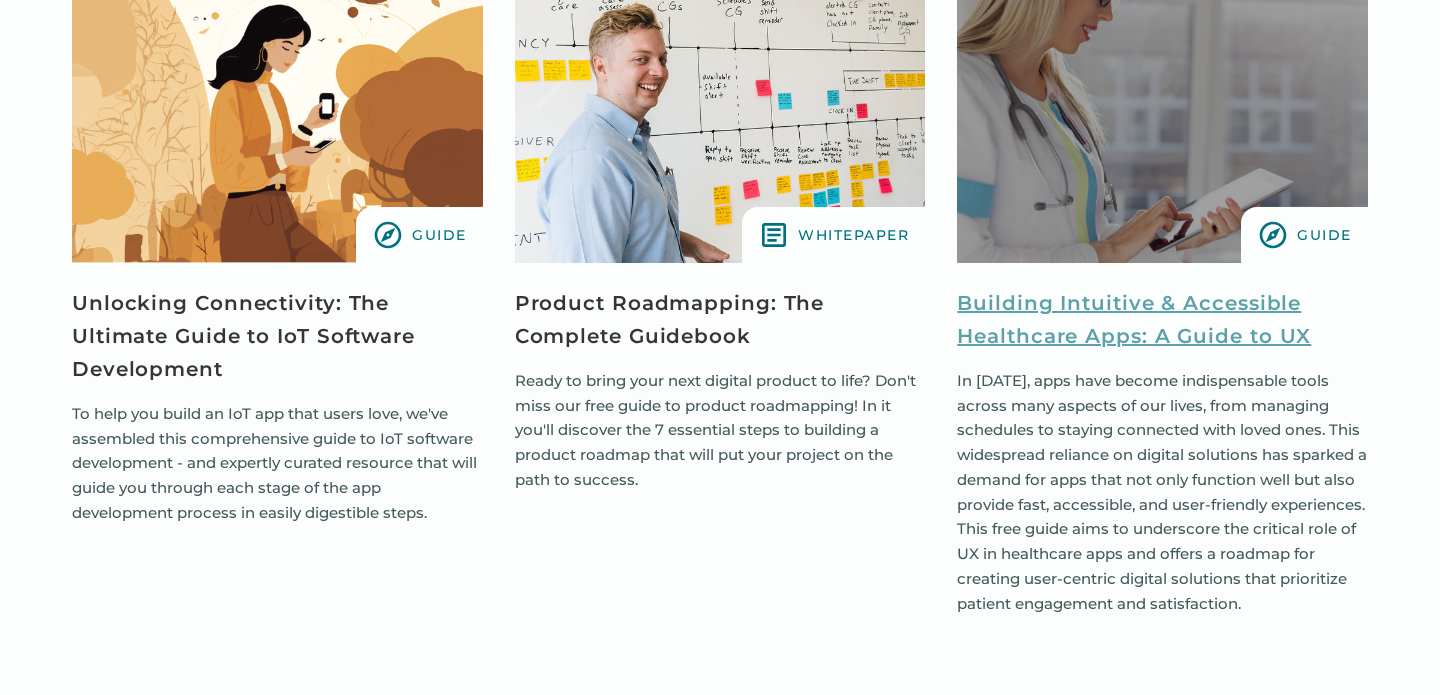 click on "Building Intuitive & Accessible Healthcare Apps: A Guide to UX" at bounding box center (1162, 320) 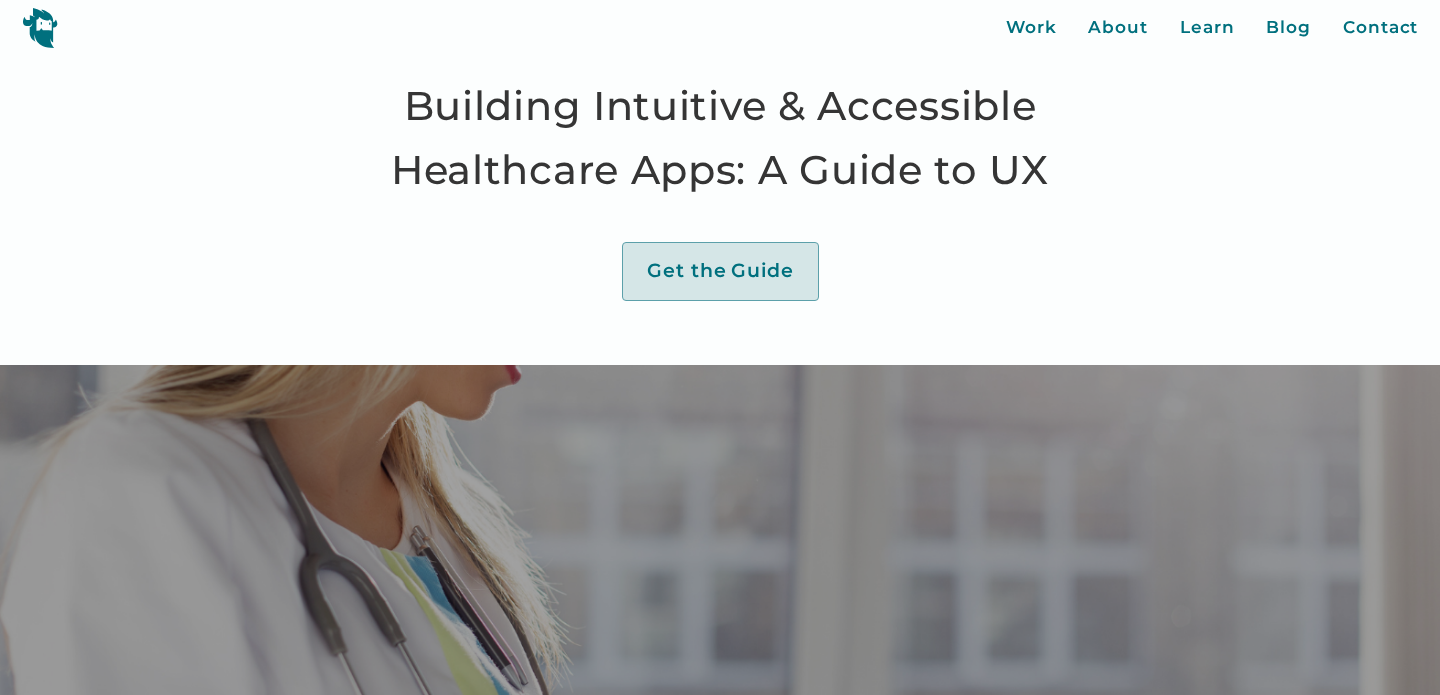 scroll, scrollTop: 0, scrollLeft: 0, axis: both 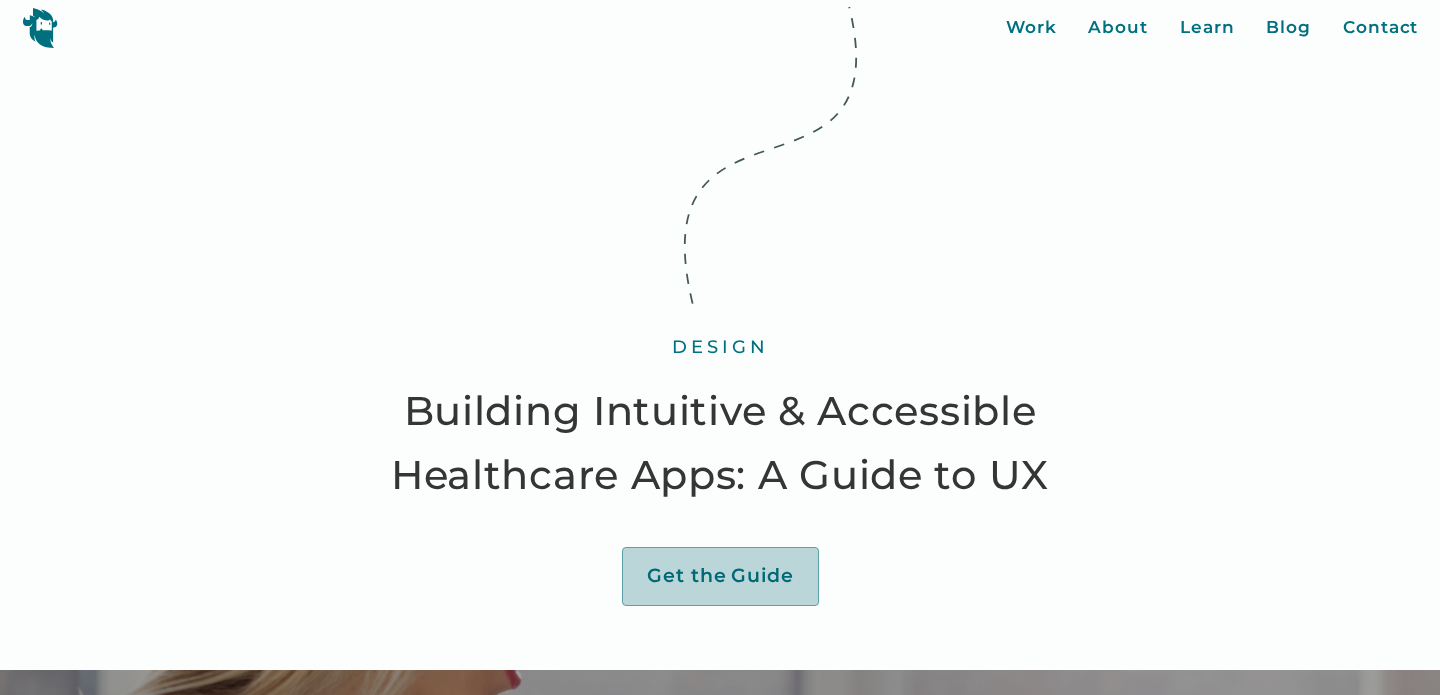 click on "Guide" at bounding box center [762, 576] 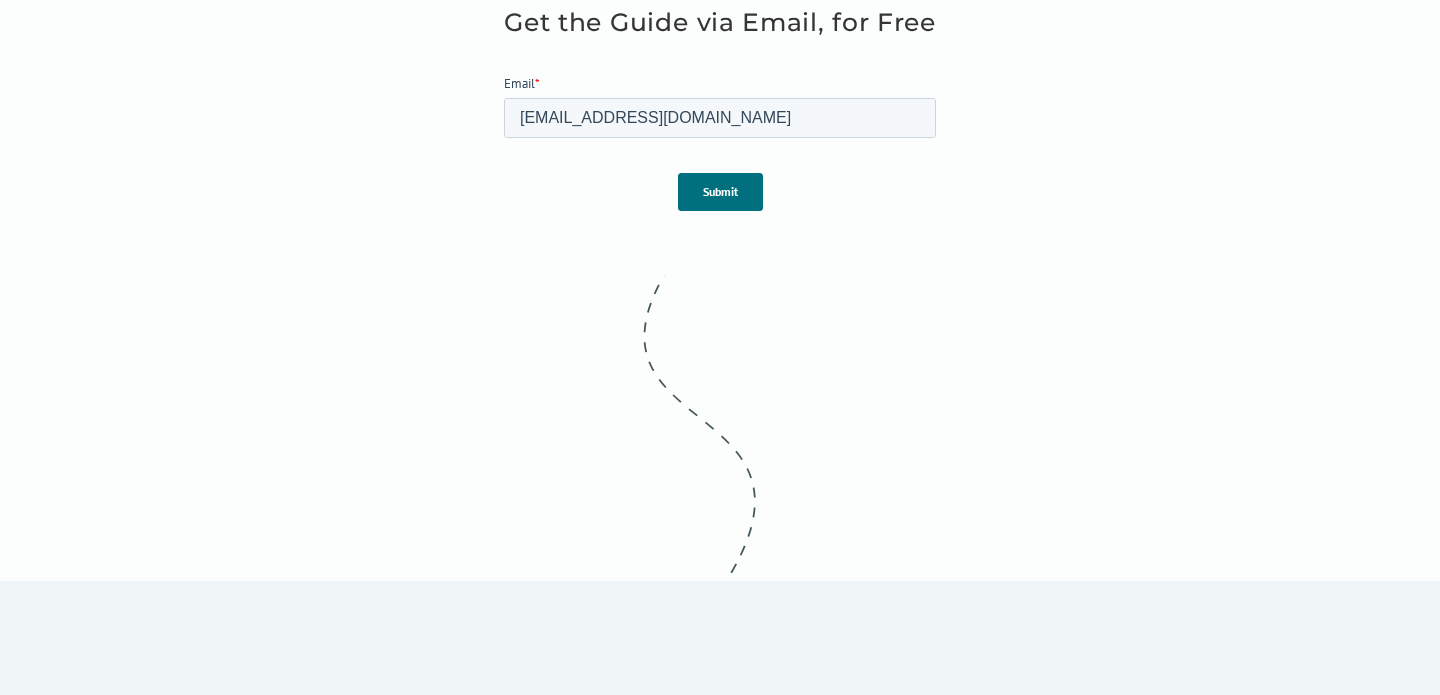 scroll, scrollTop: 2877, scrollLeft: 0, axis: vertical 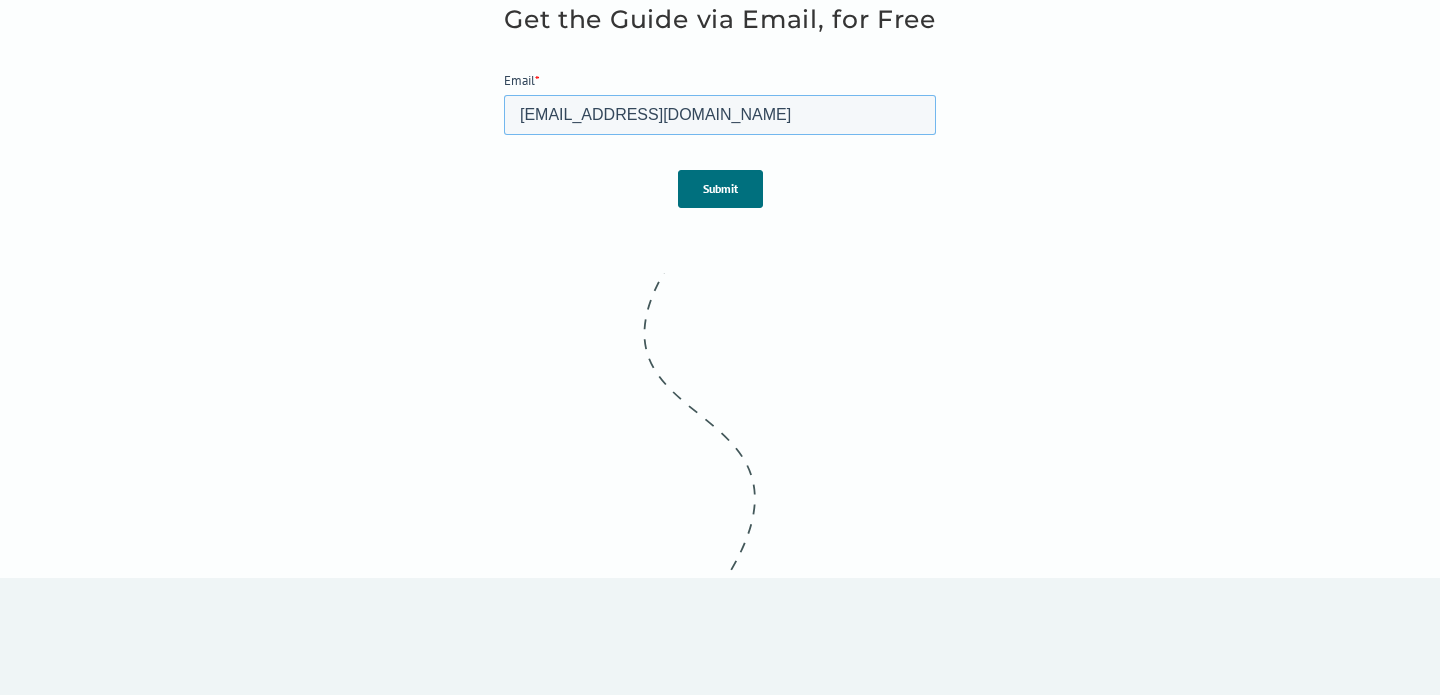 click on "summer+89763@yeti.co" at bounding box center (720, 115) 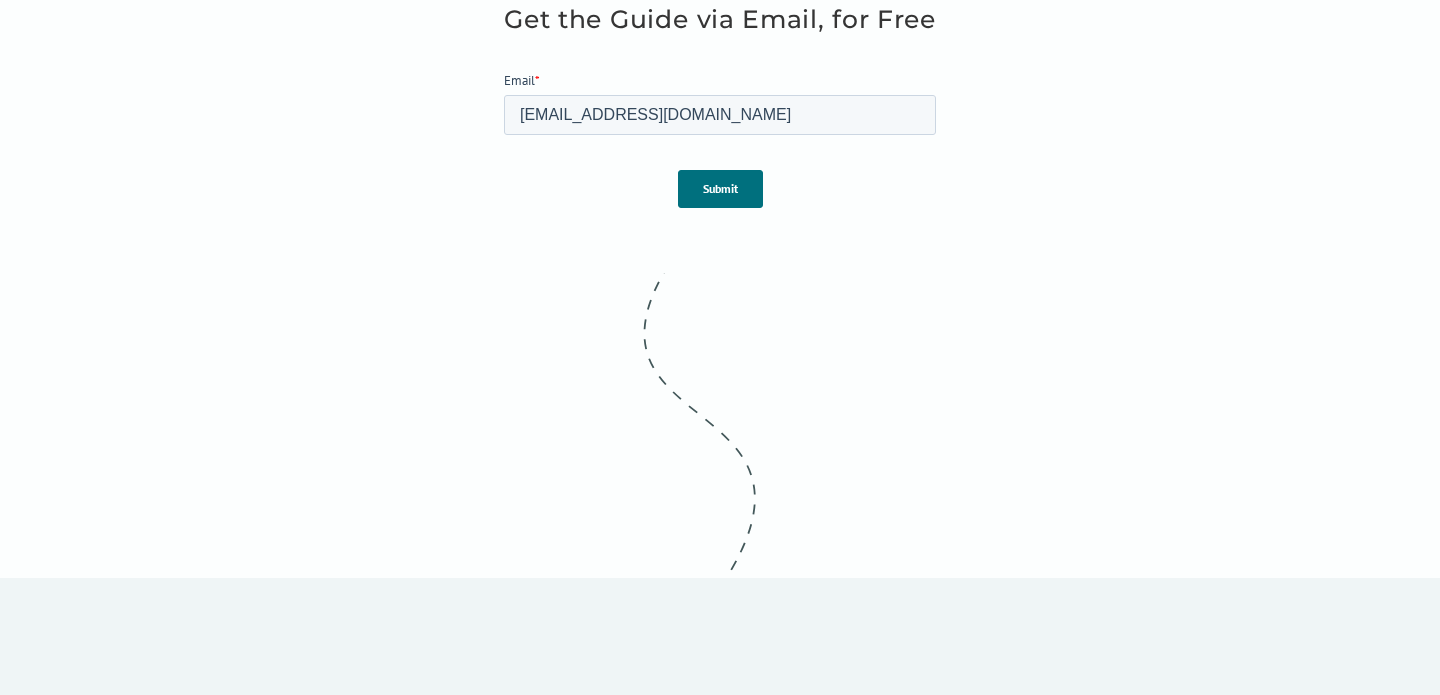 click on "Submit" at bounding box center (720, 189) 